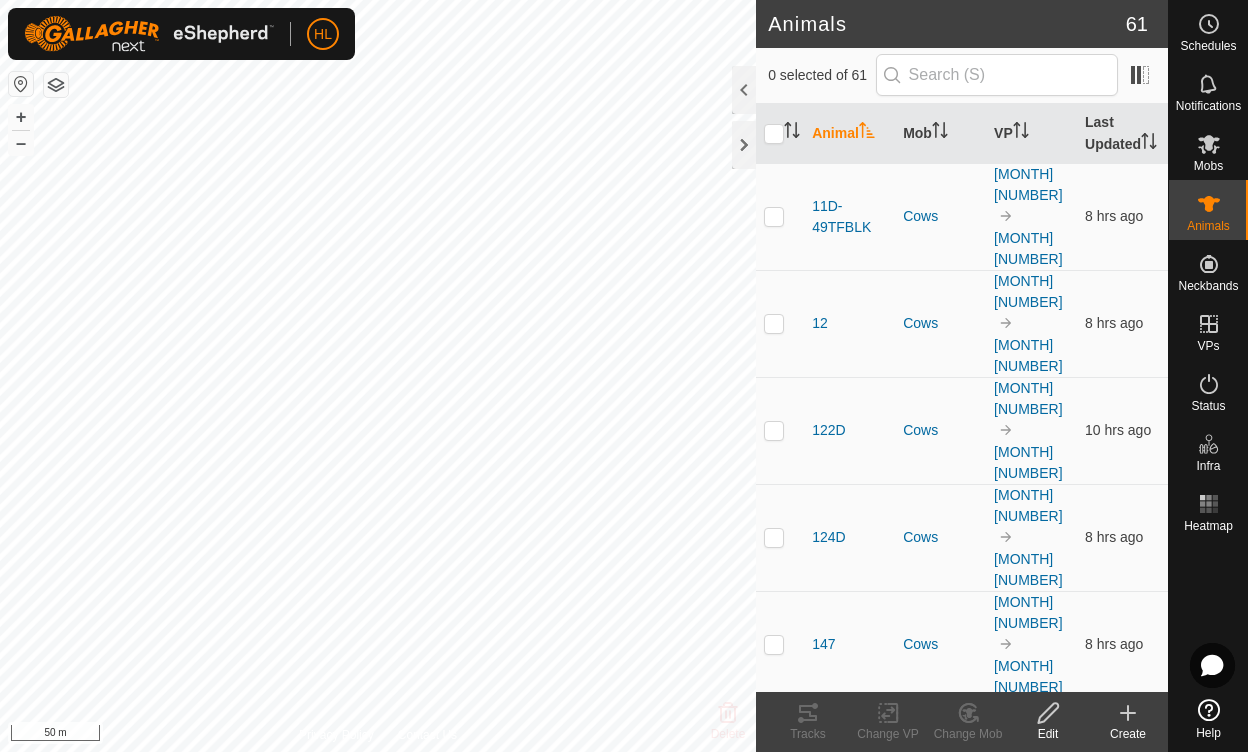 scroll, scrollTop: 0, scrollLeft: 0, axis: both 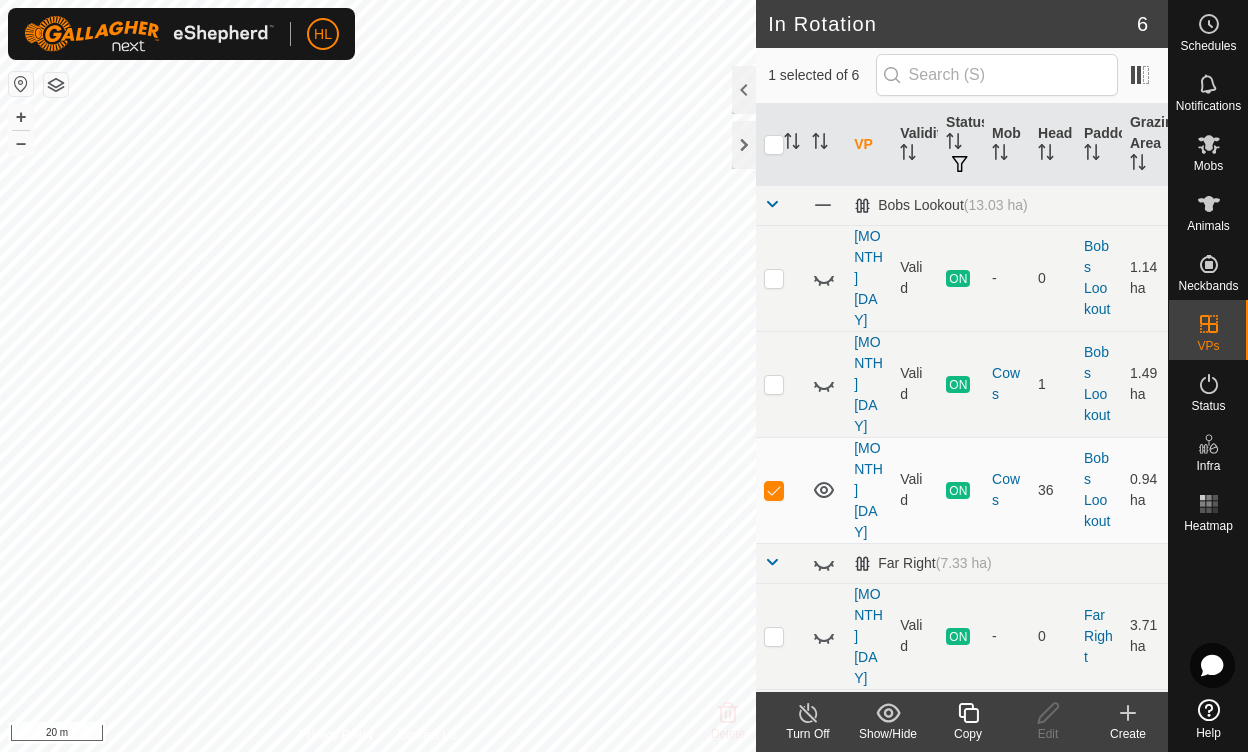 drag, startPoint x: 864, startPoint y: 663, endPoint x: 856, endPoint y: 673, distance: 12.806249 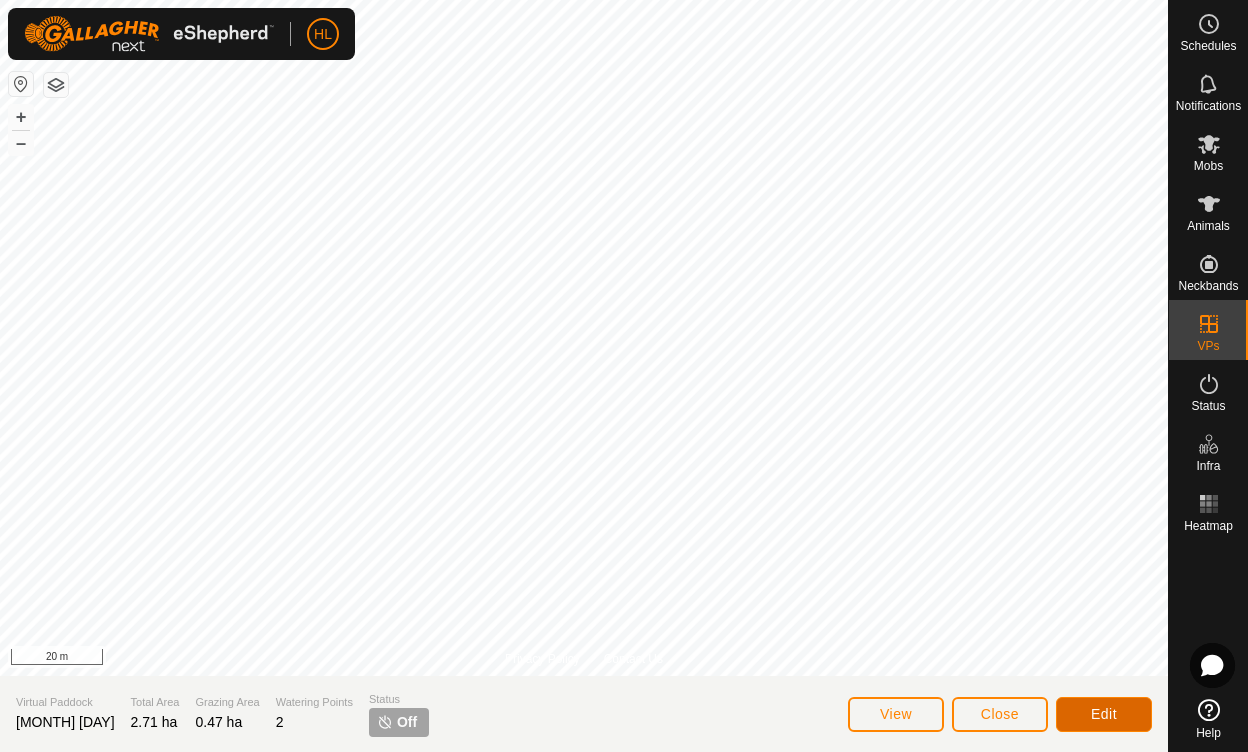 click on "Edit" 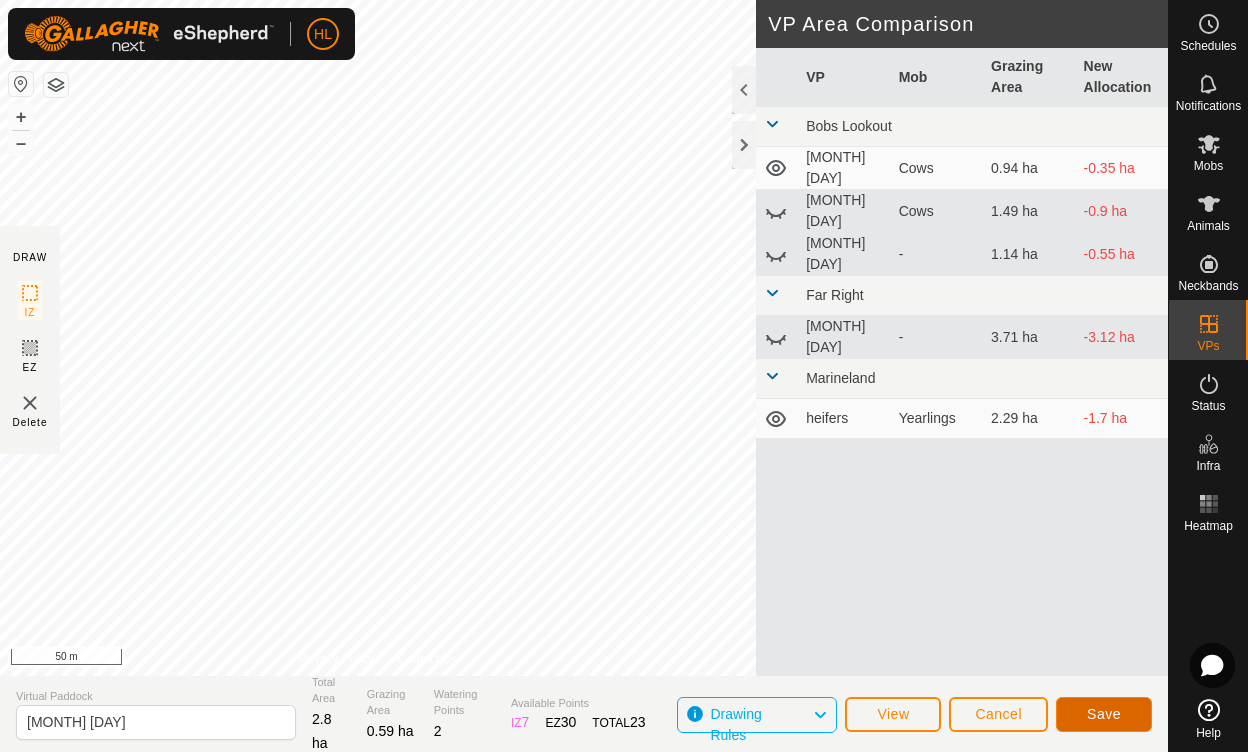 click on "Save" 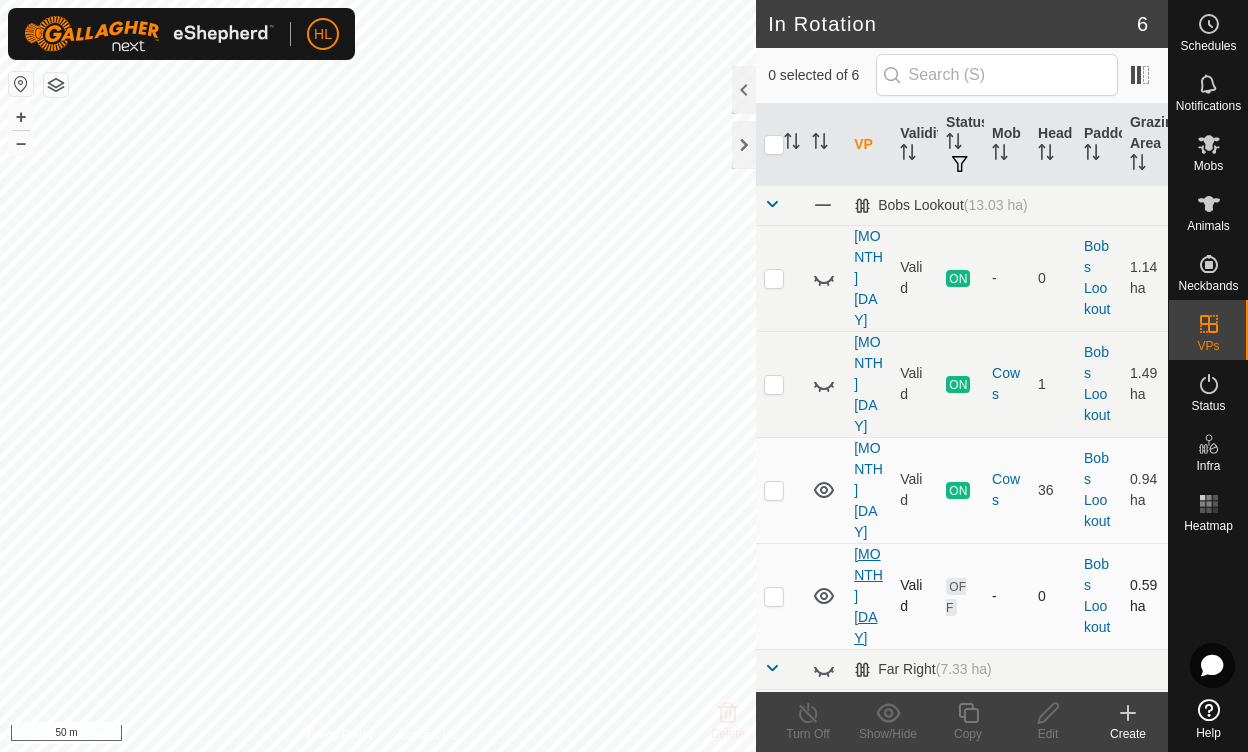 click on "aug 4" at bounding box center (868, 596) 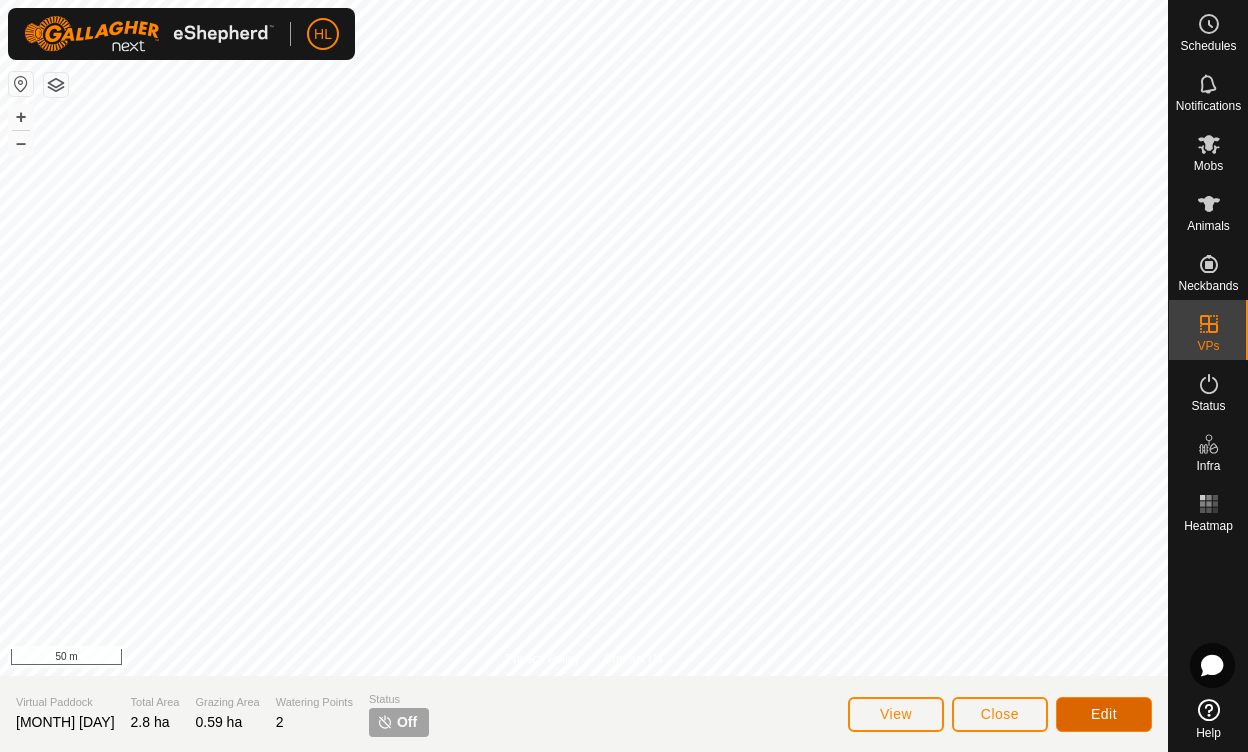 click on "Edit" 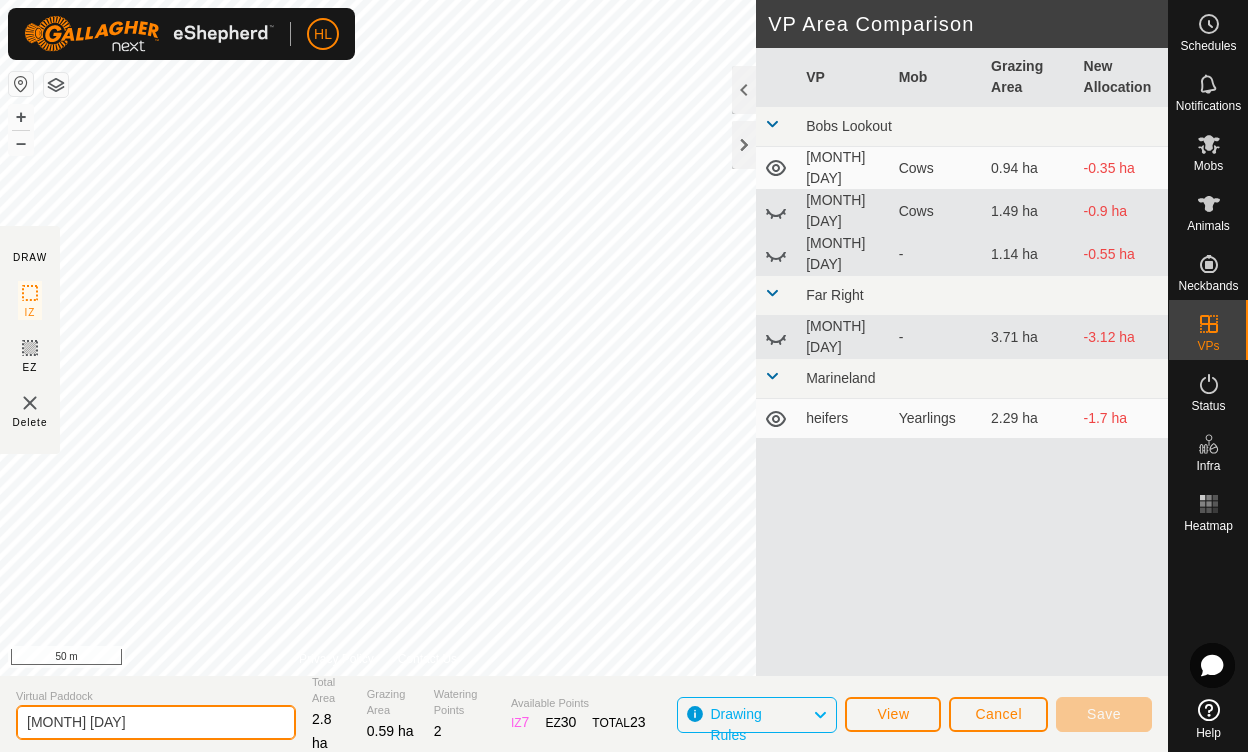 click on "aug 4" 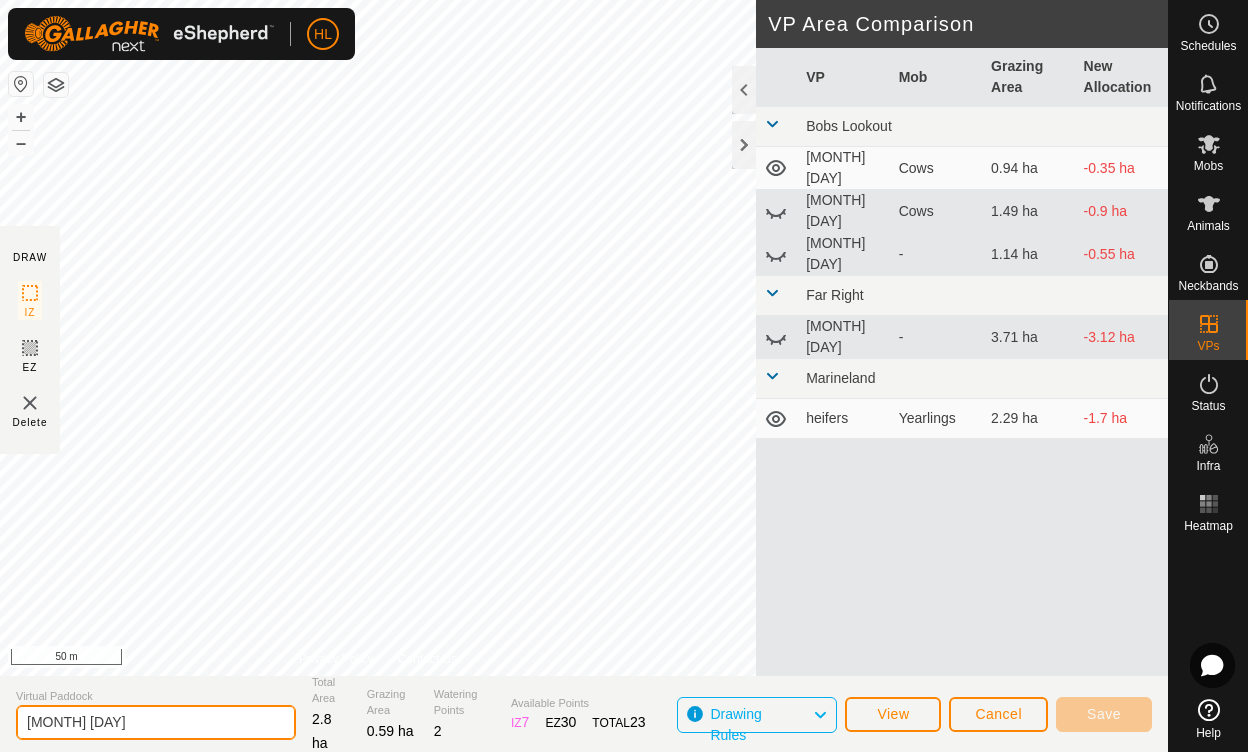 click on "aug 4" 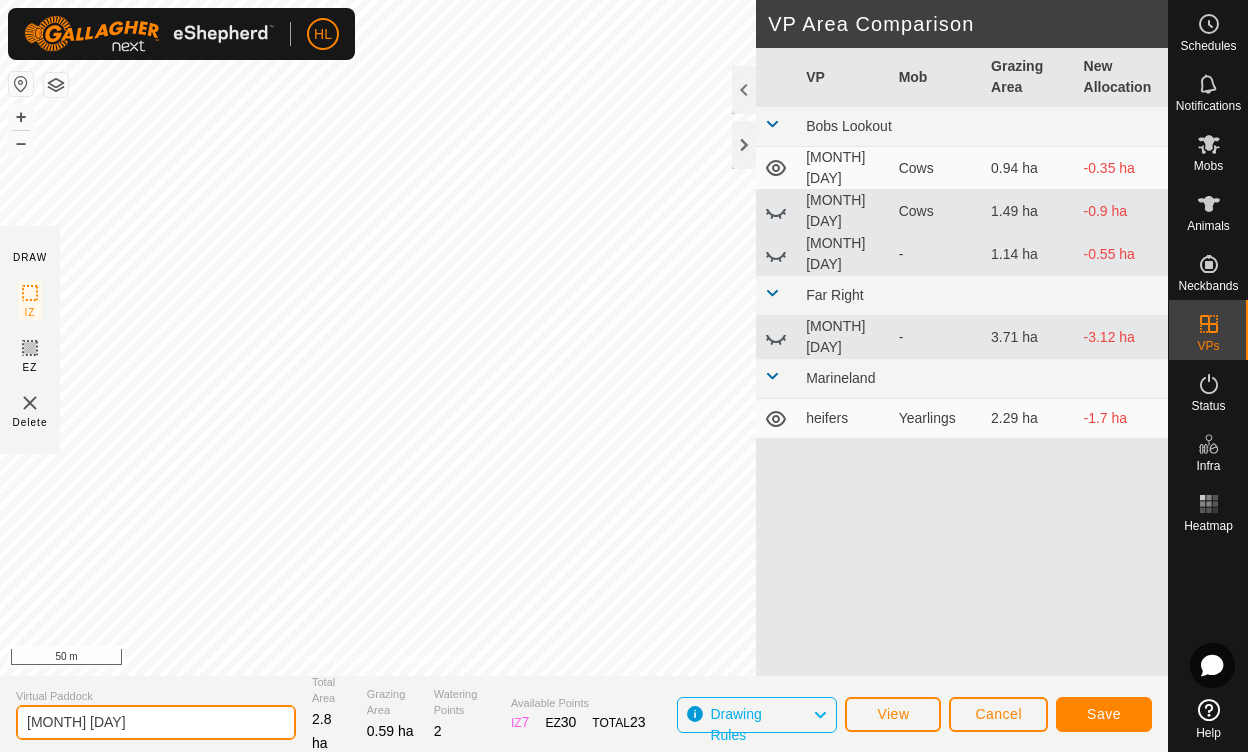 type on "[MONTH] [DAY]" 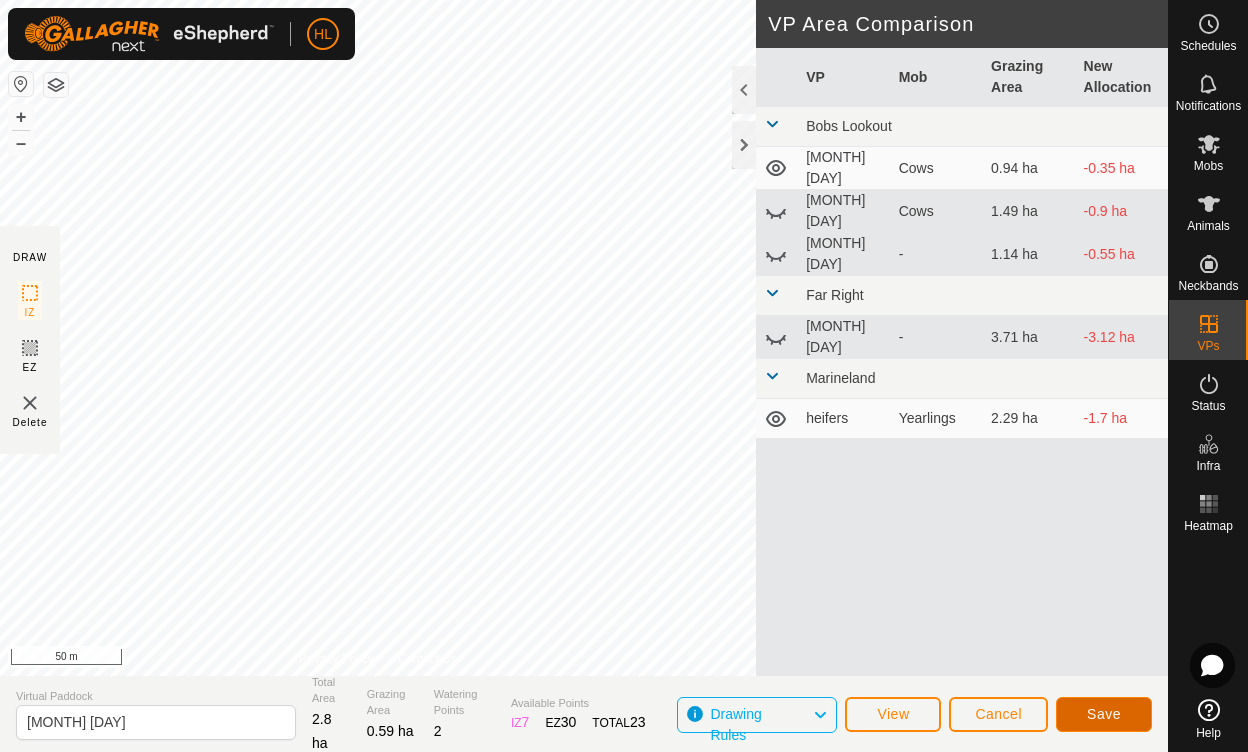 click on "Save" 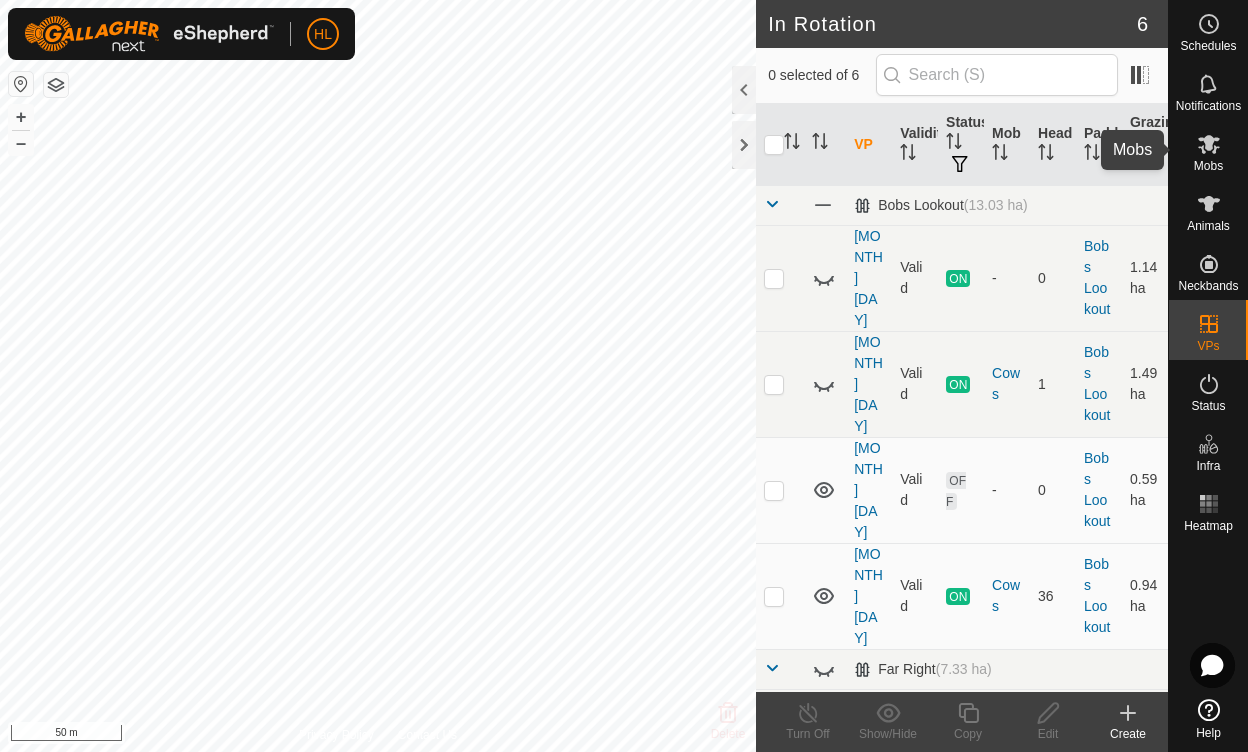 click 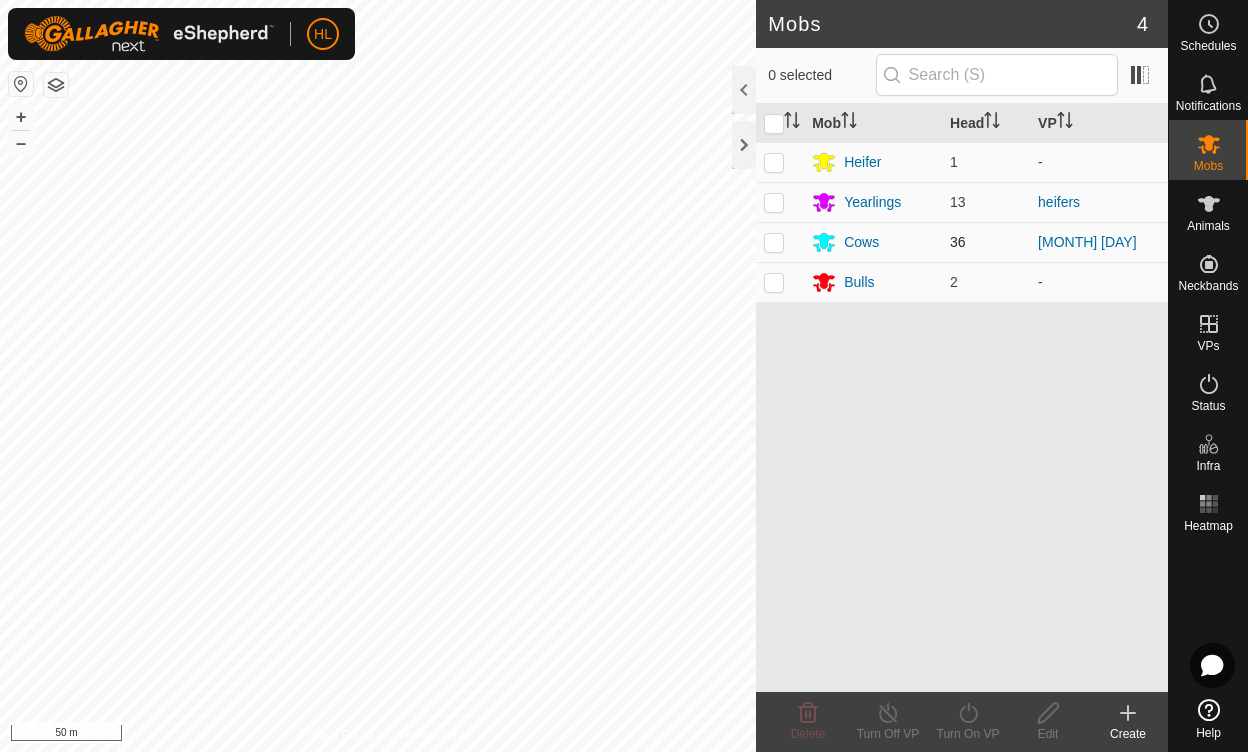 click at bounding box center (774, 242) 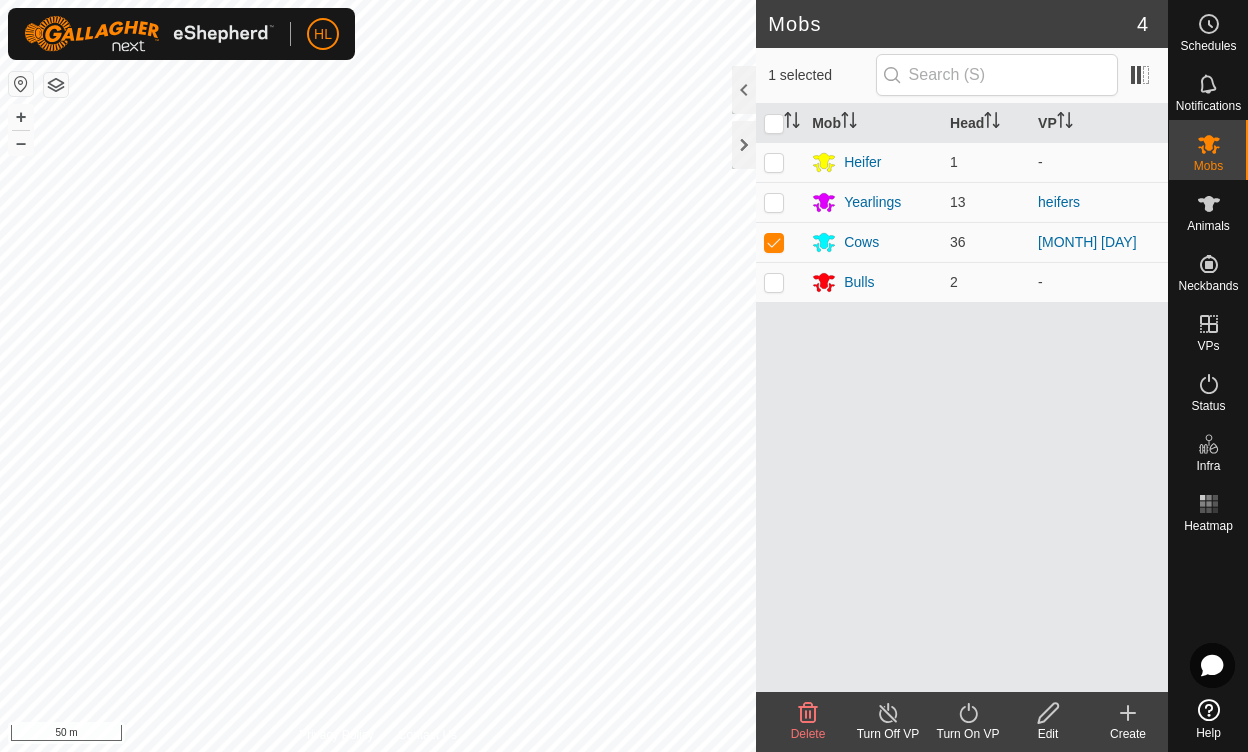click 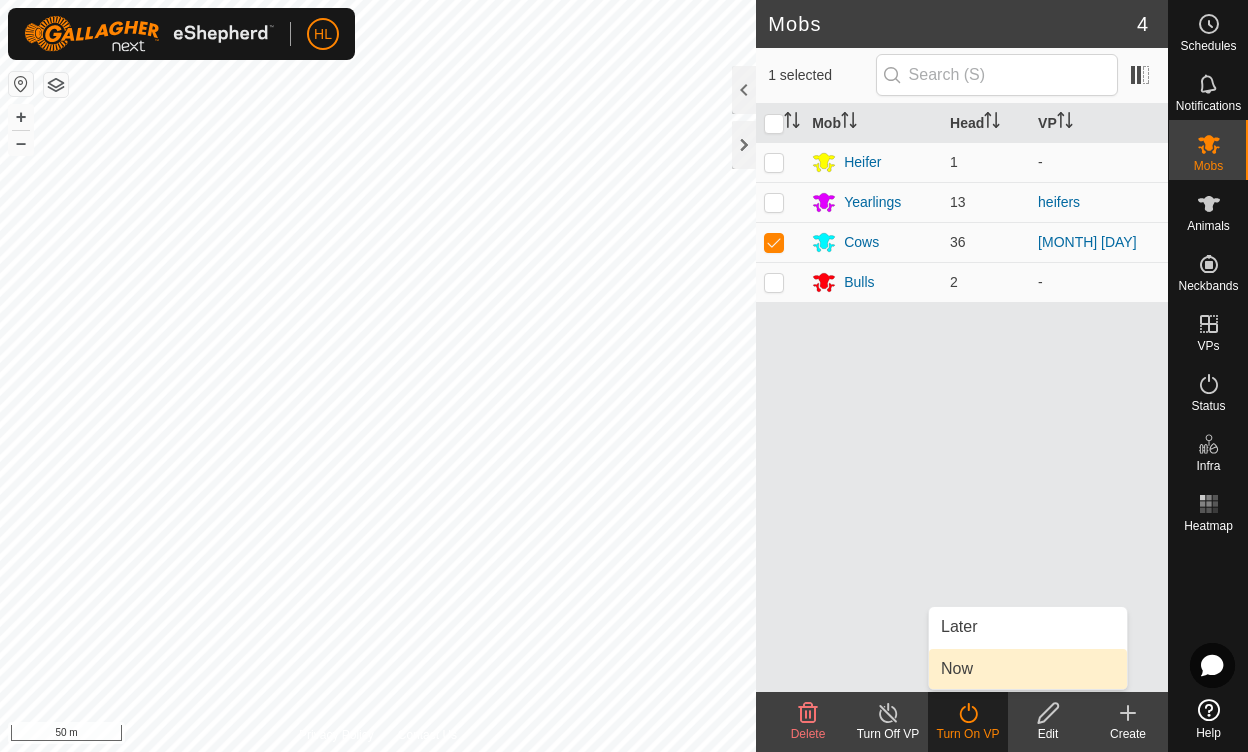 click on "Now" at bounding box center (1028, 669) 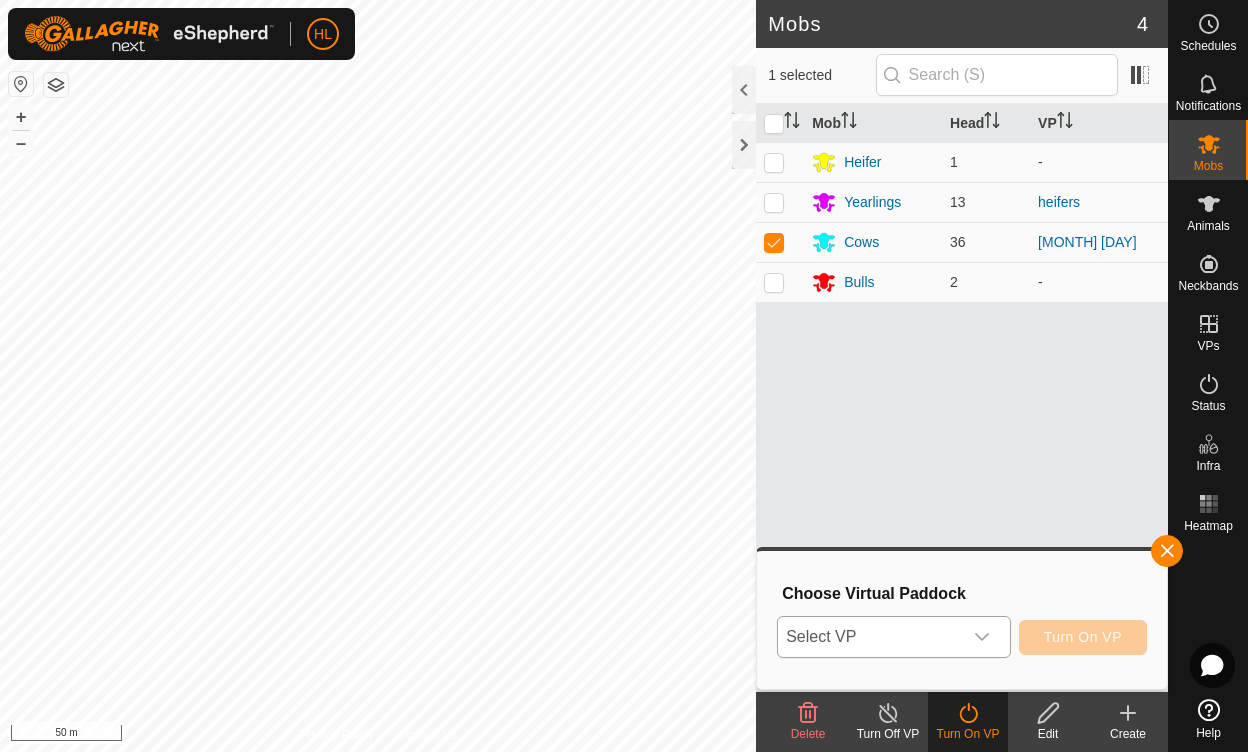 click on "Select VP" at bounding box center (869, 637) 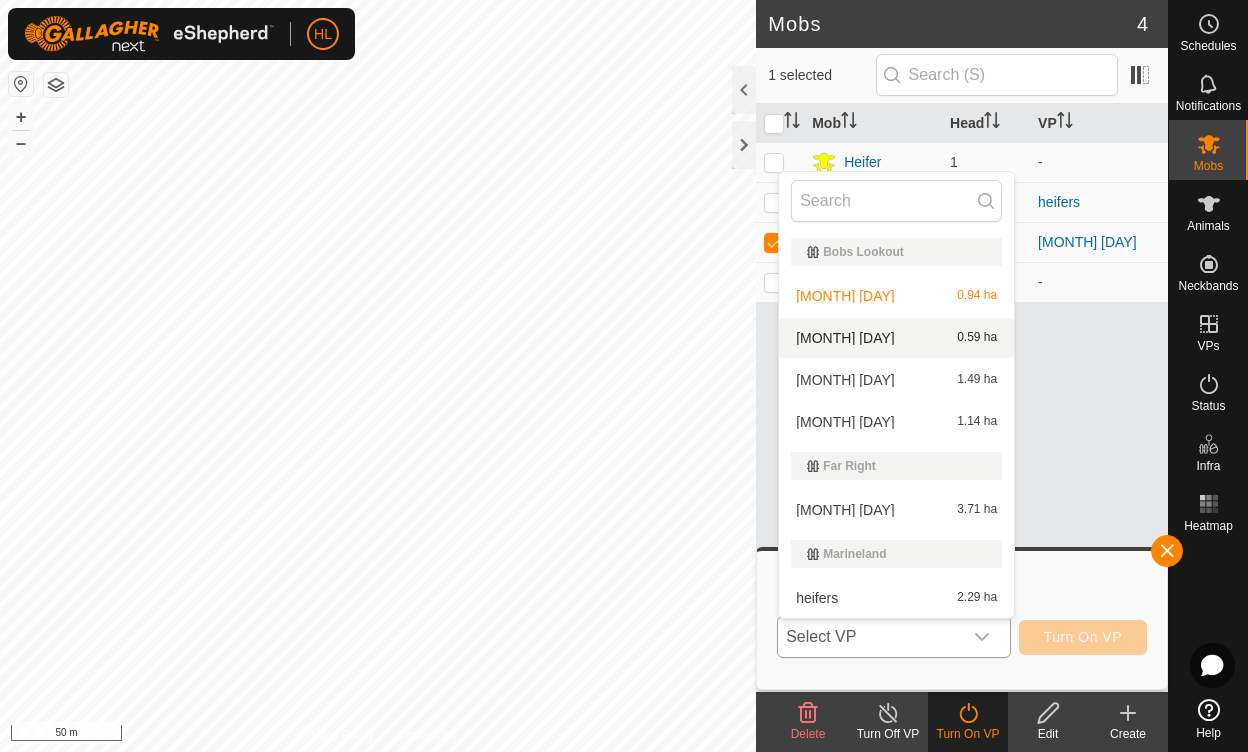 click on "aug 6  0.59 ha" at bounding box center [896, 338] 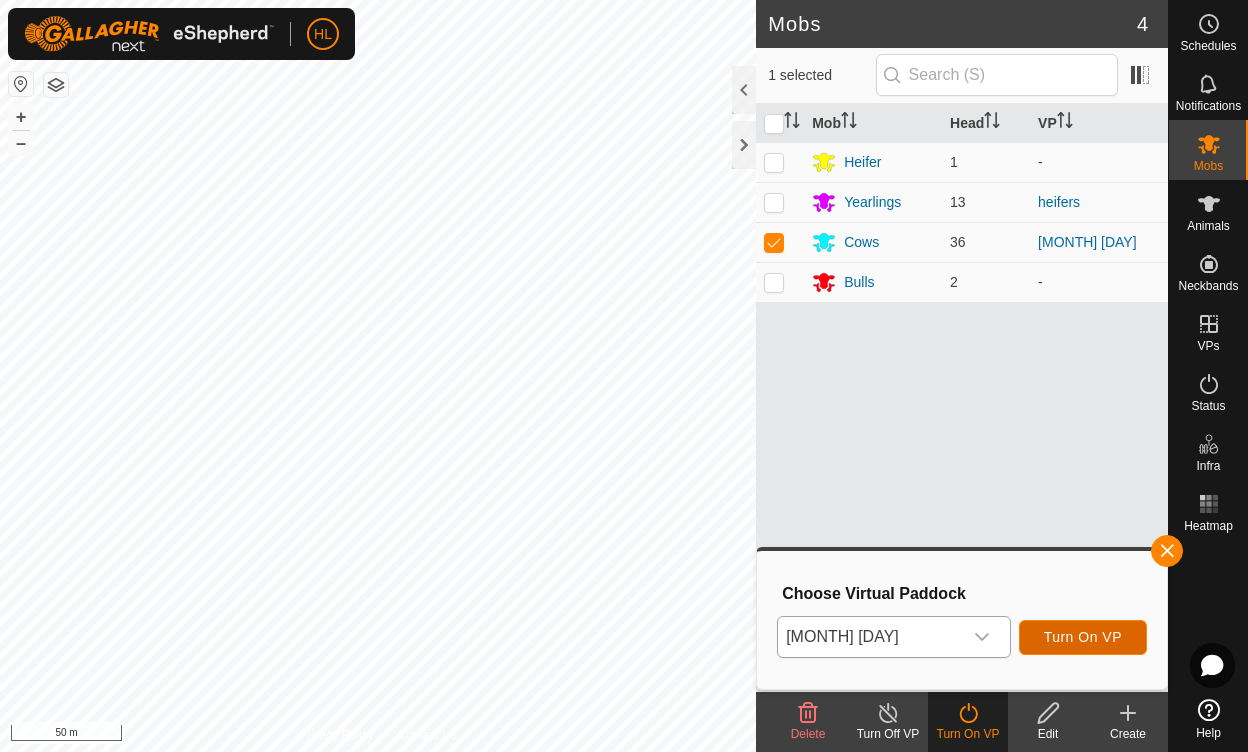 click on "Turn On VP" at bounding box center [1083, 637] 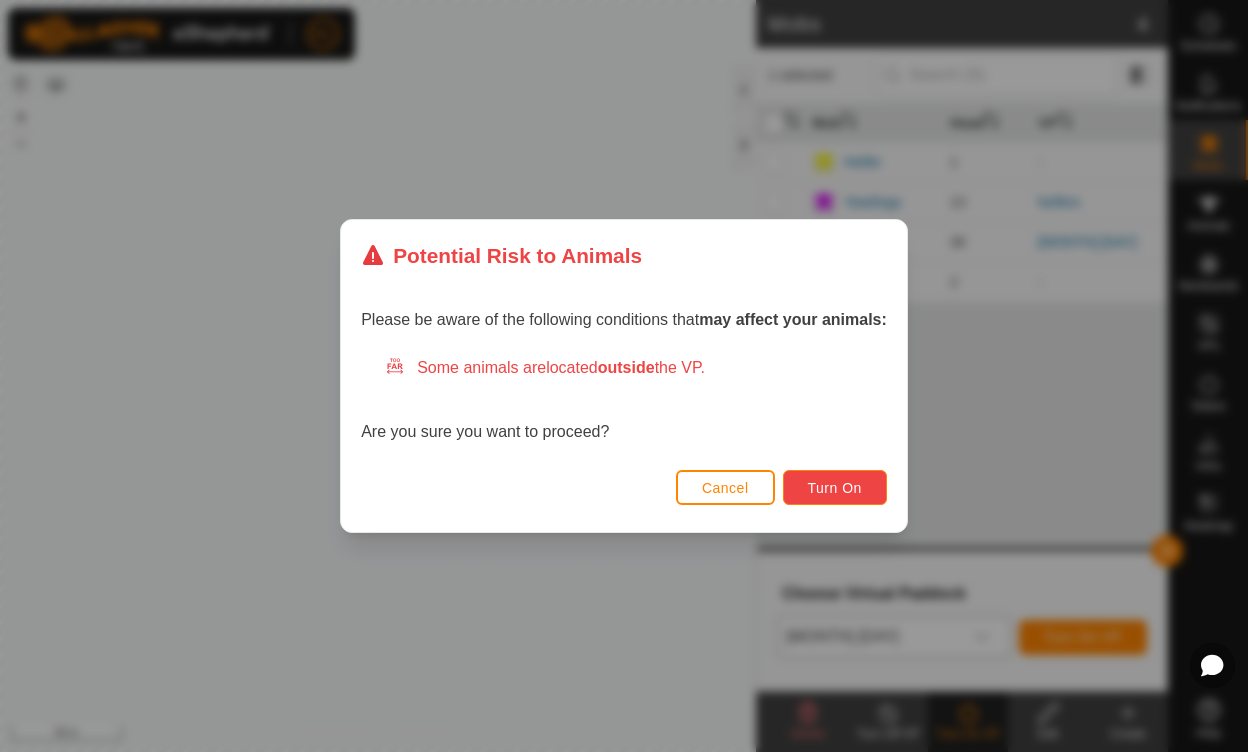 click on "Turn On" at bounding box center [835, 487] 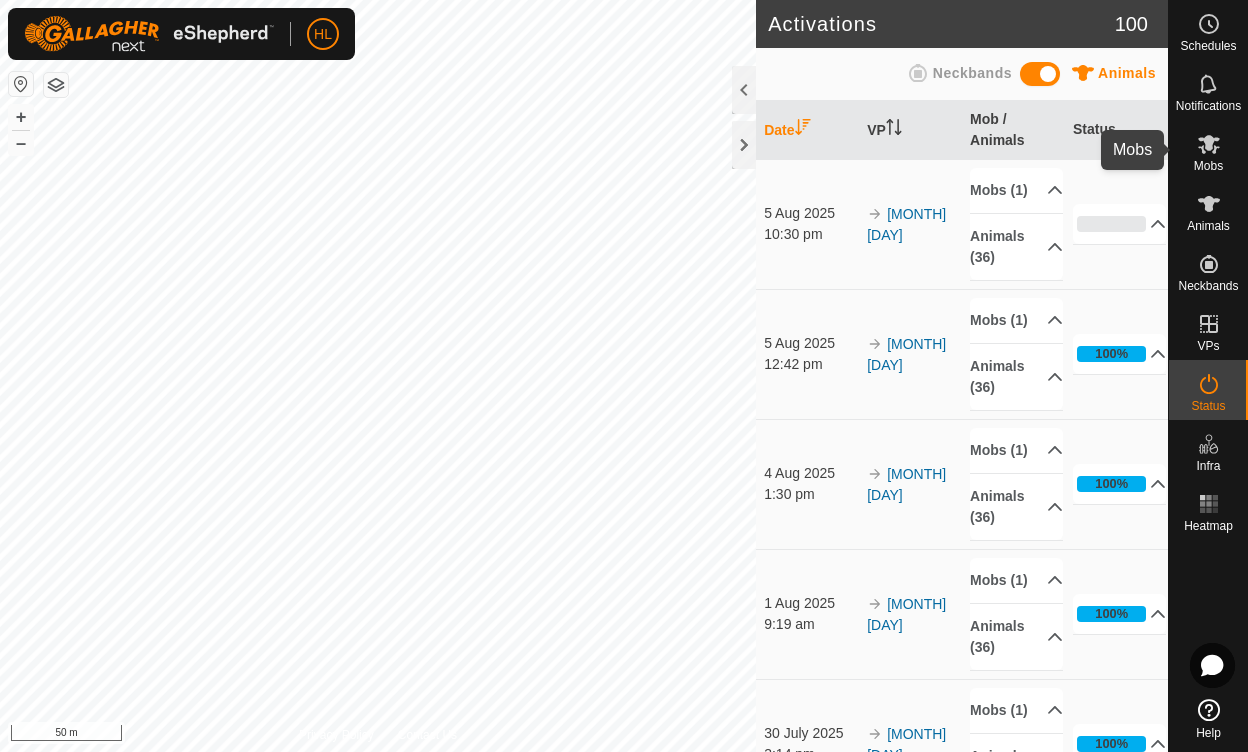 click 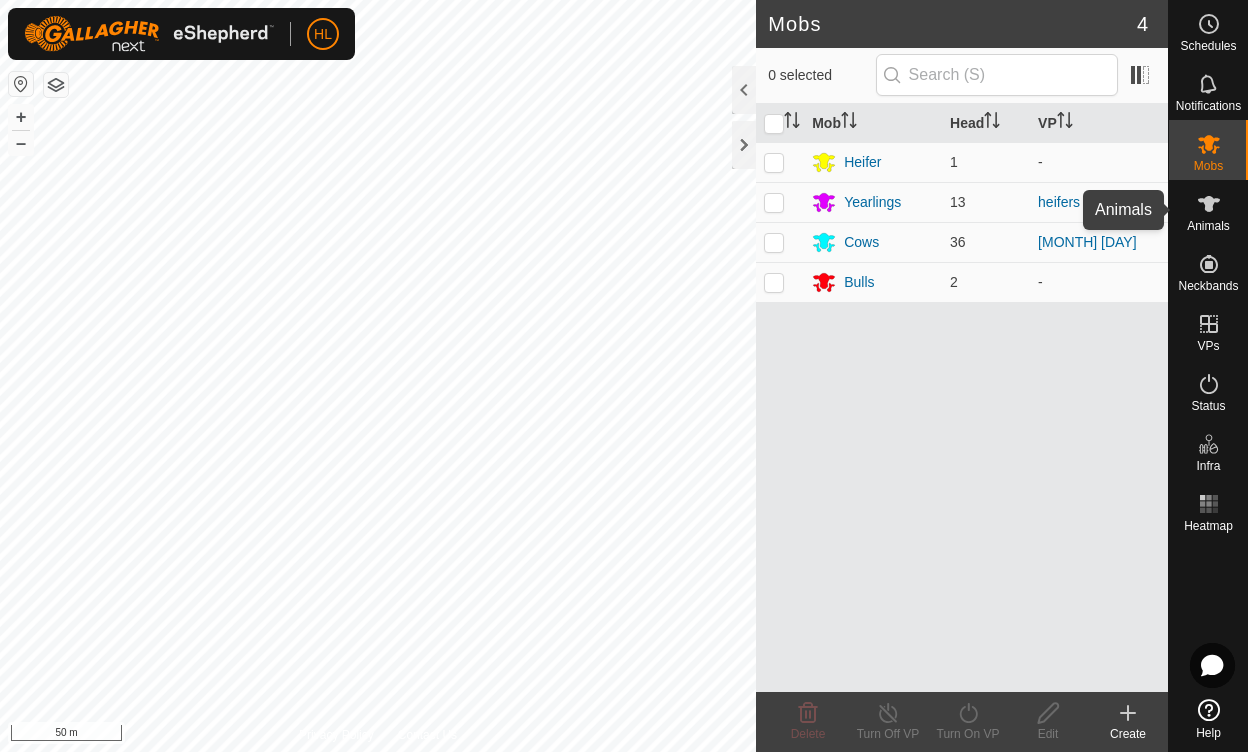 click 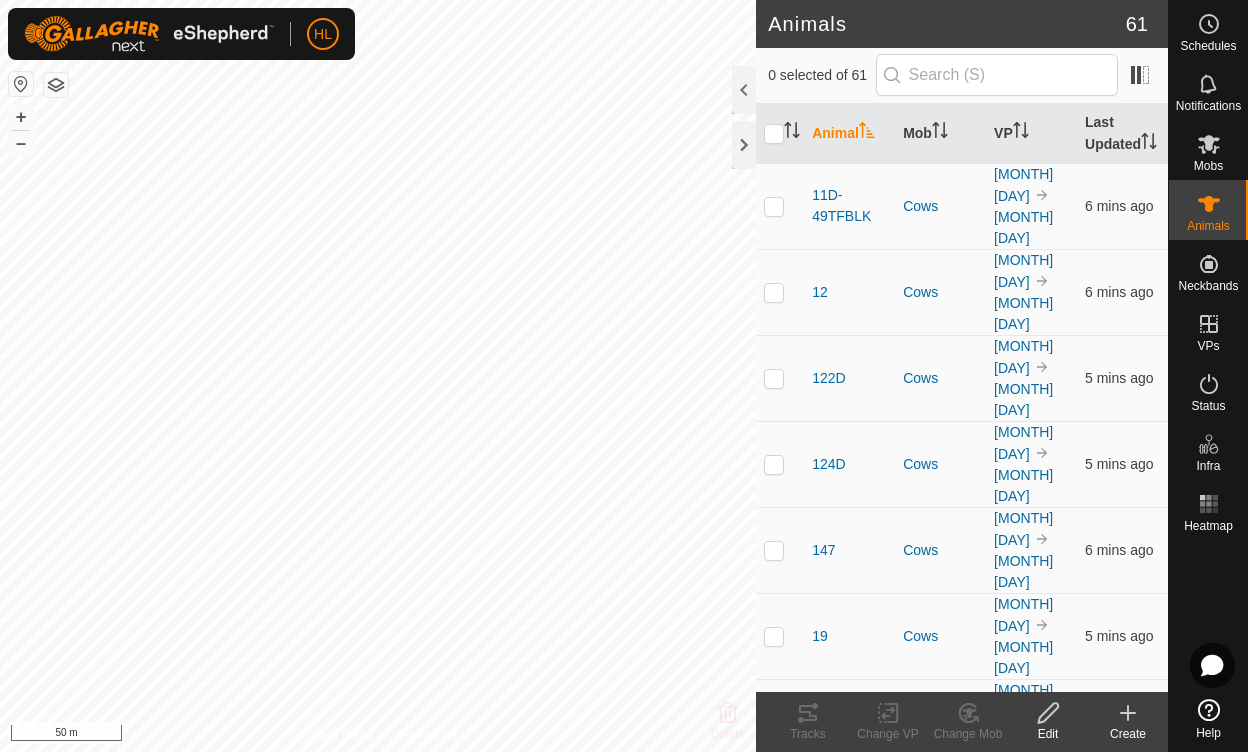 click 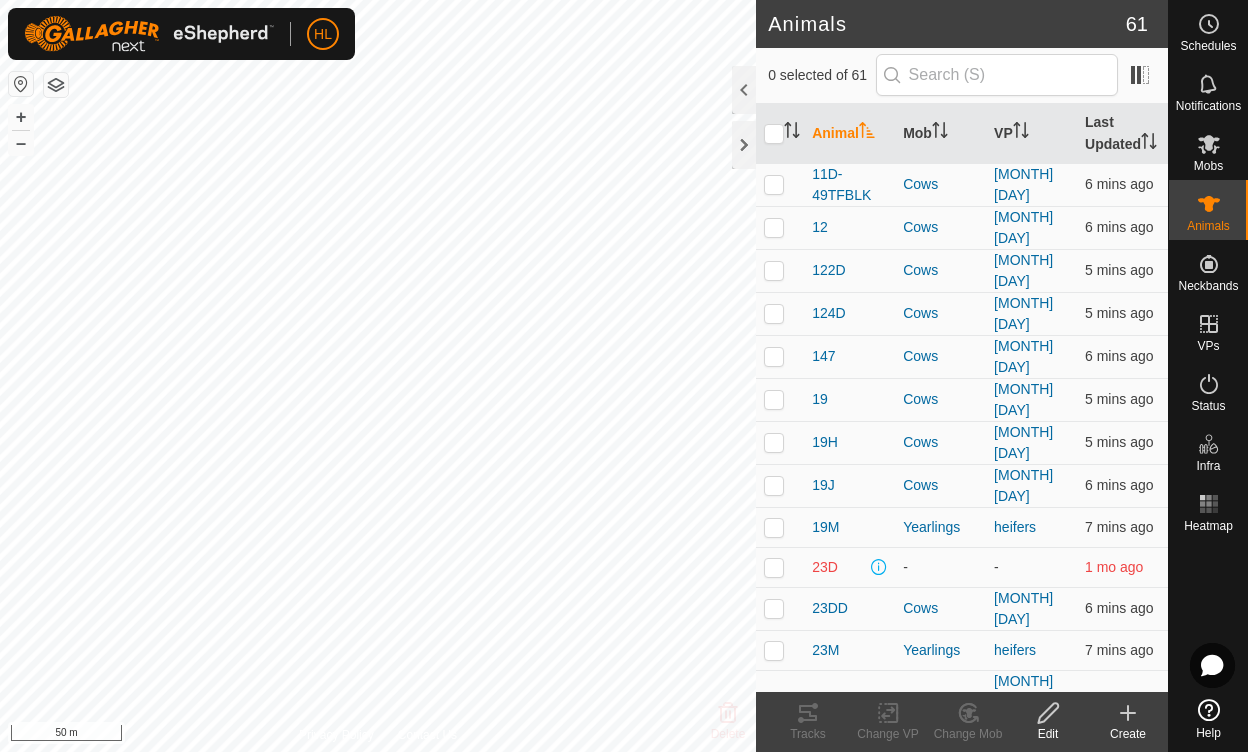 scroll, scrollTop: 0, scrollLeft: 0, axis: both 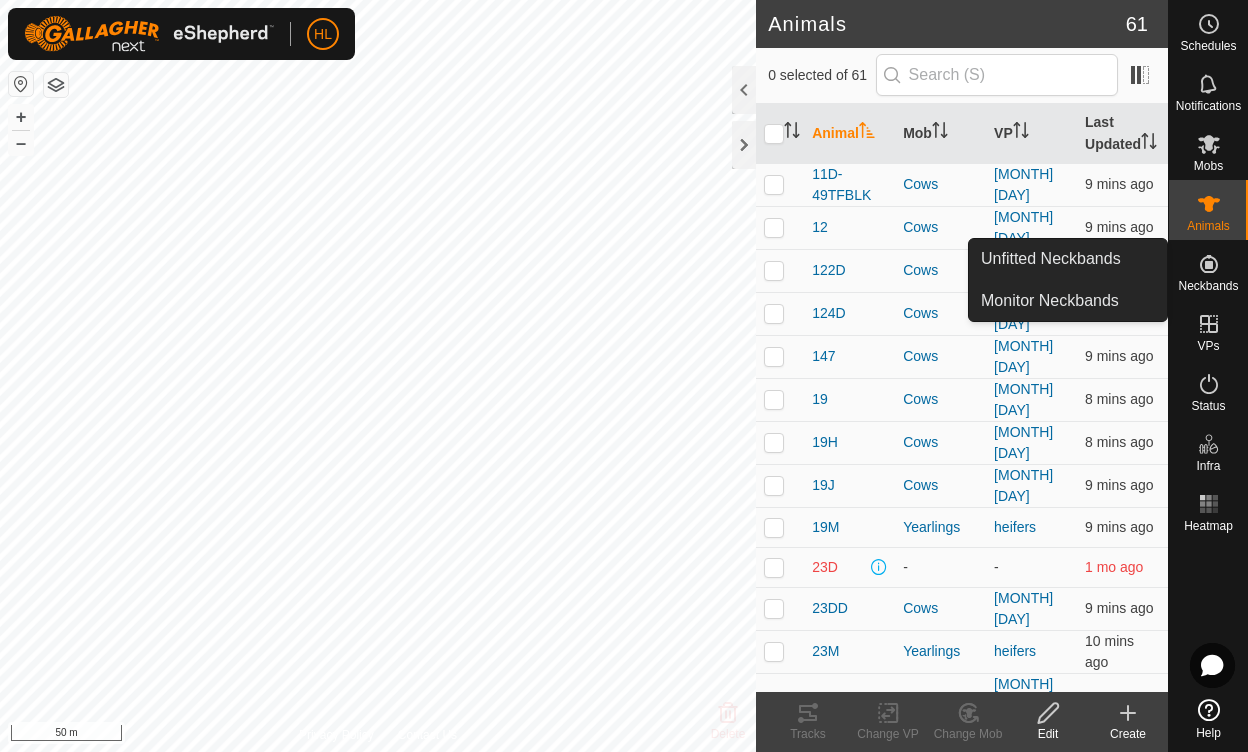 click 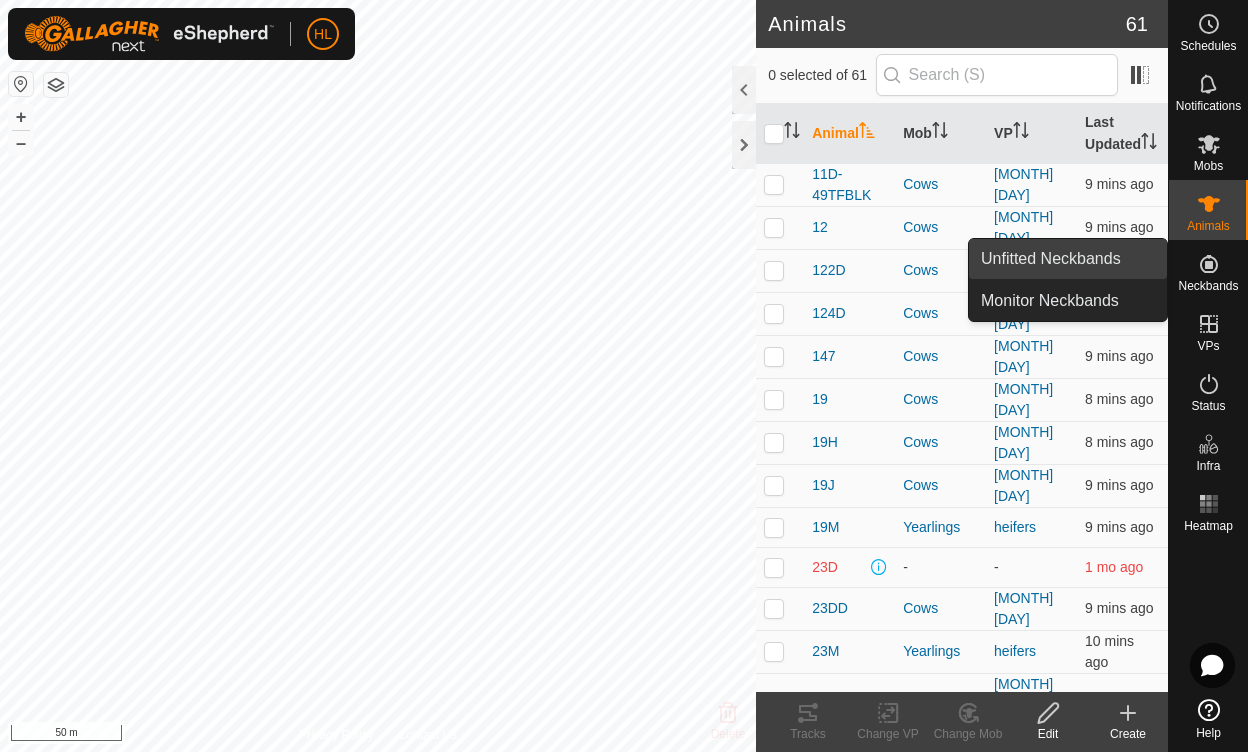 click on "Unfitted Neckbands" at bounding box center (1068, 259) 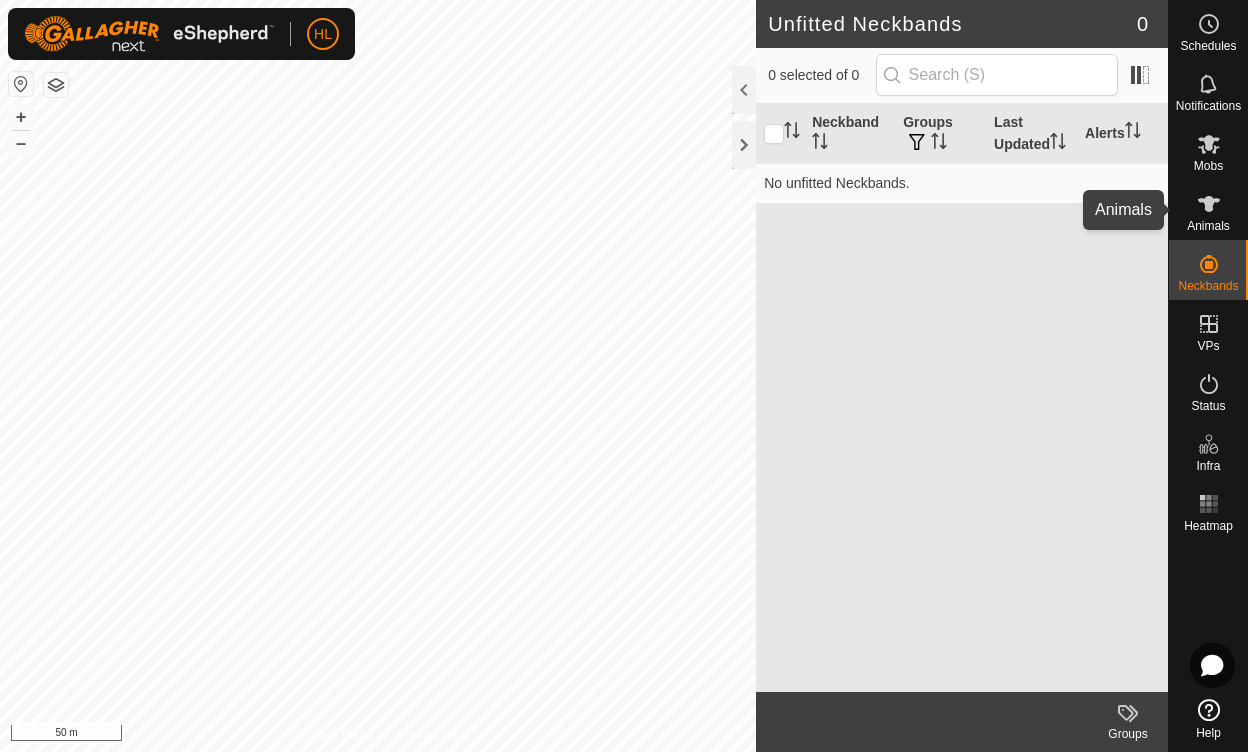 click on "Animals" at bounding box center (1208, 226) 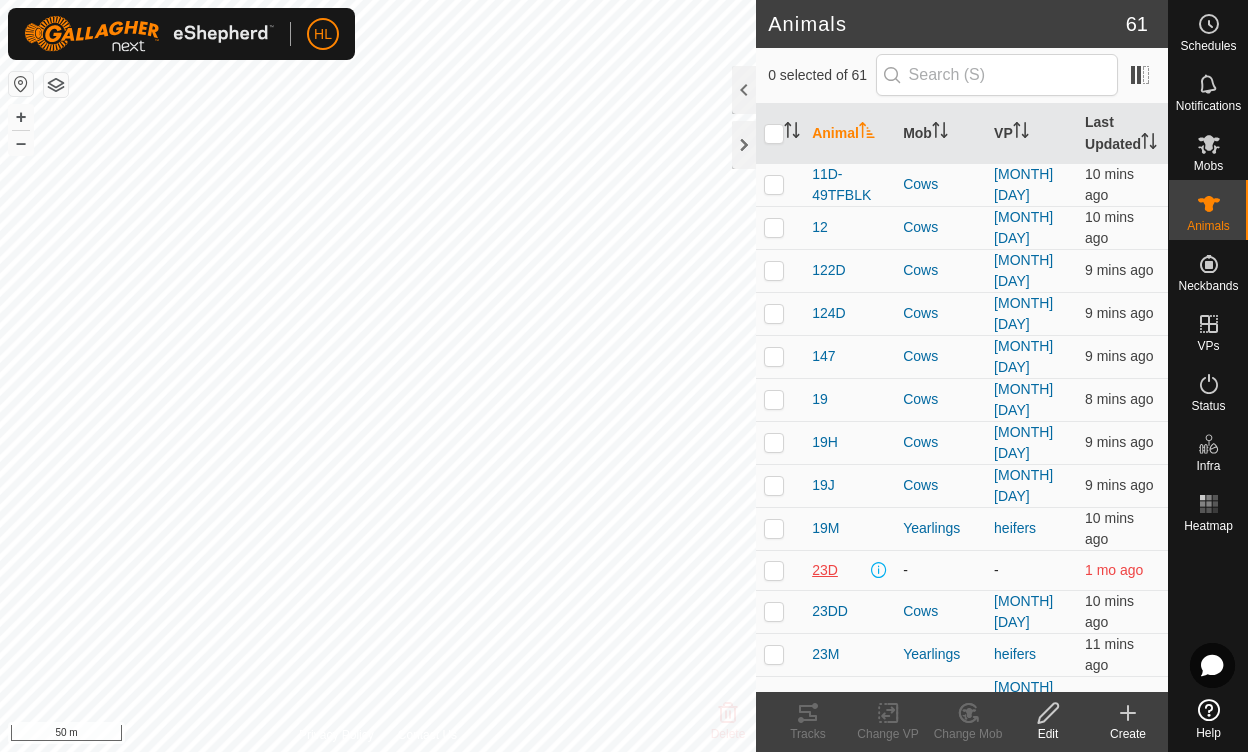 click on "23D" at bounding box center [825, 570] 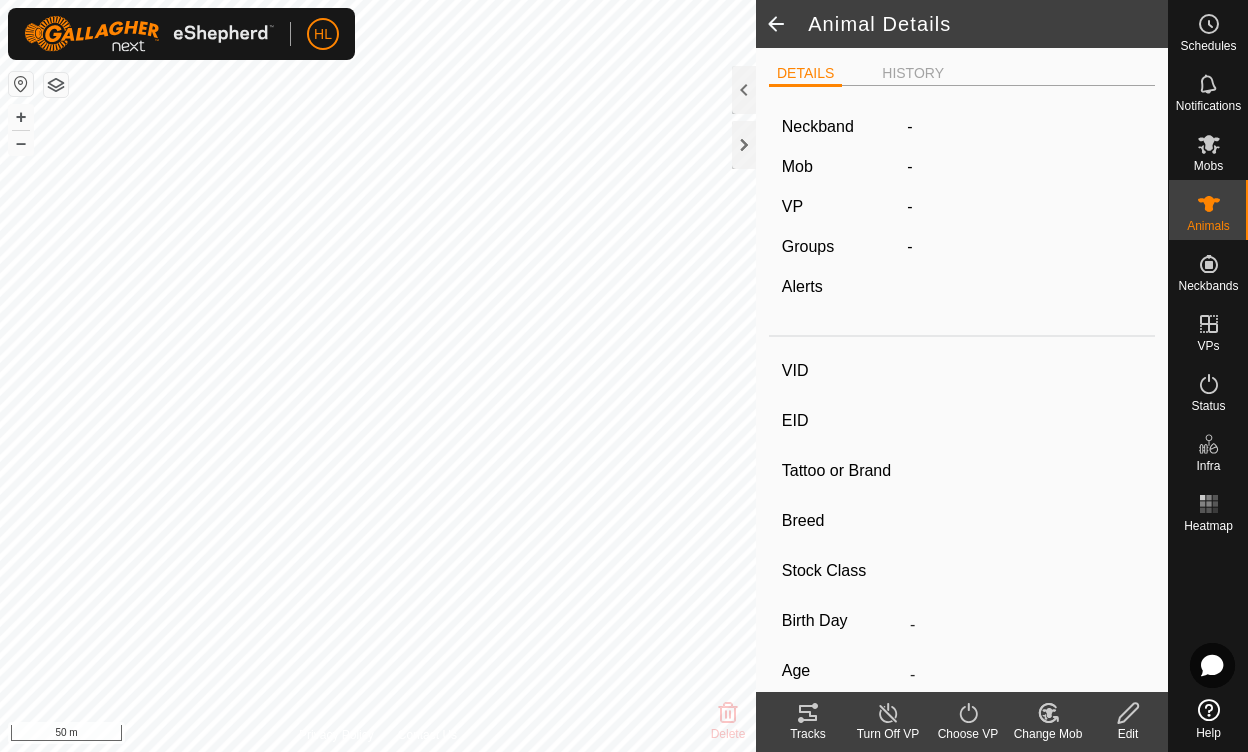 type on "23D" 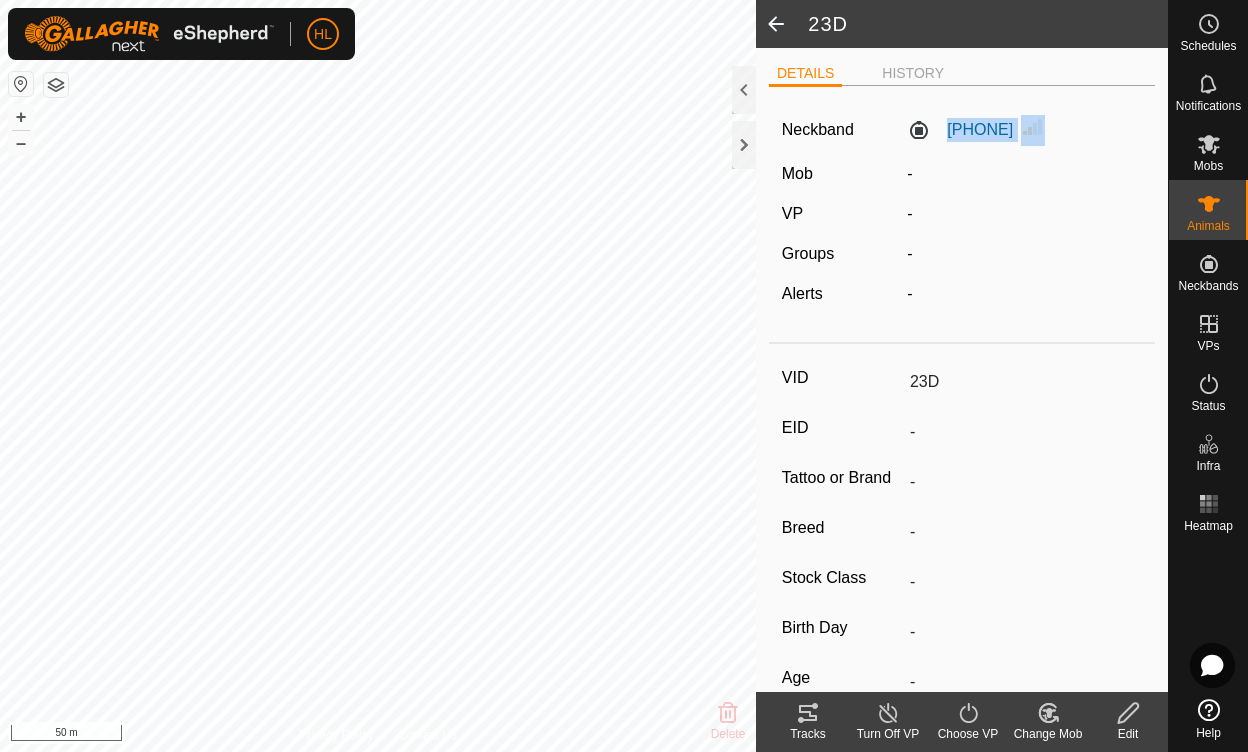 drag, startPoint x: 936, startPoint y: 128, endPoint x: 1037, endPoint y: 138, distance: 101.49384 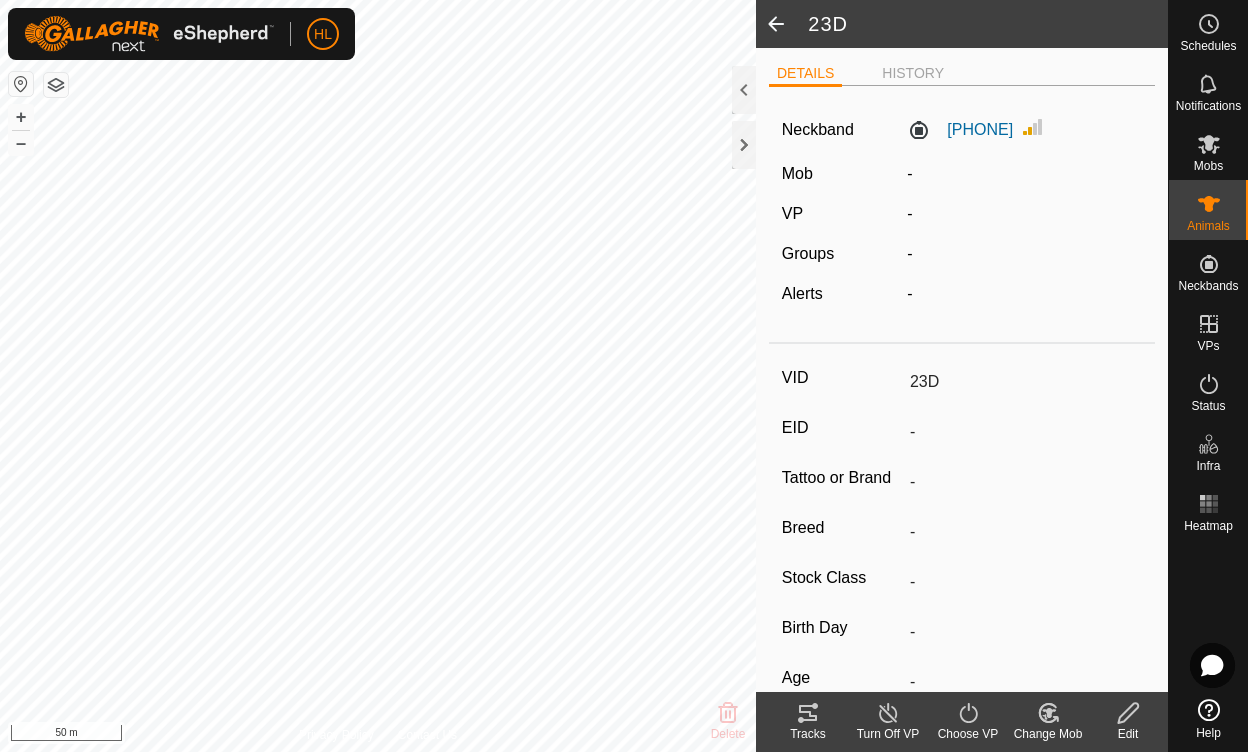 click 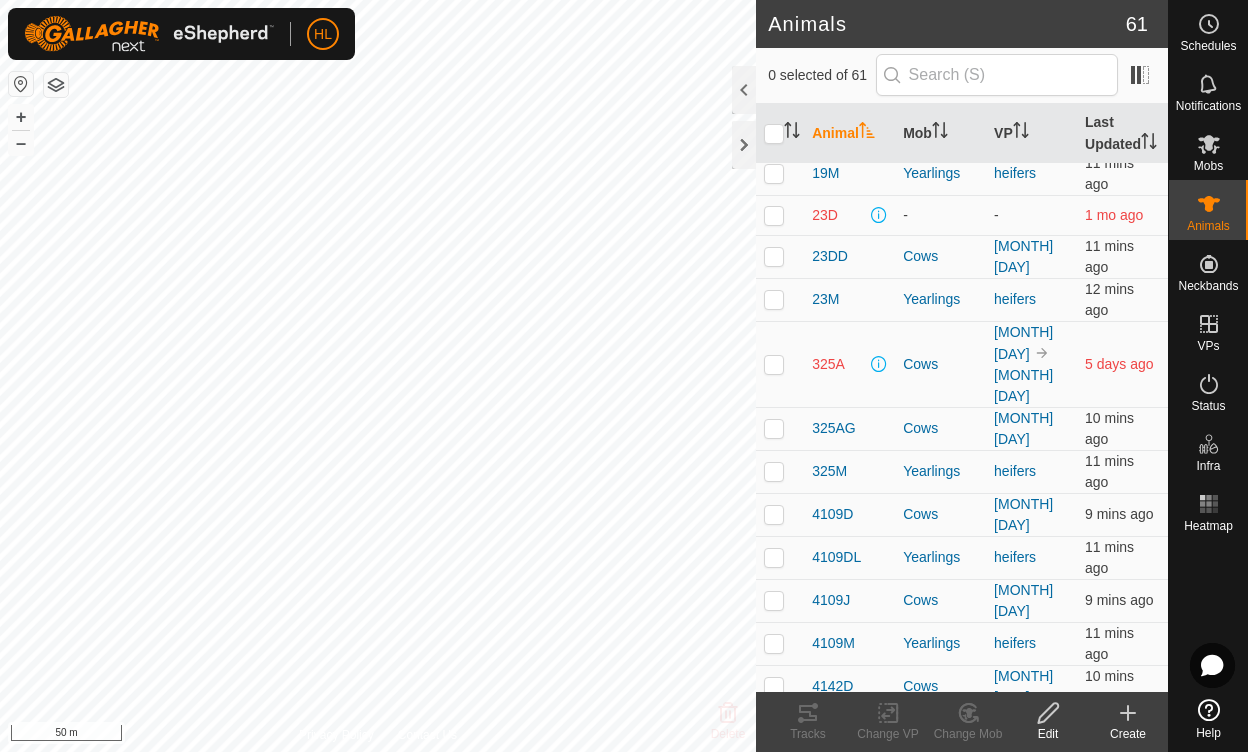 scroll, scrollTop: 357, scrollLeft: 0, axis: vertical 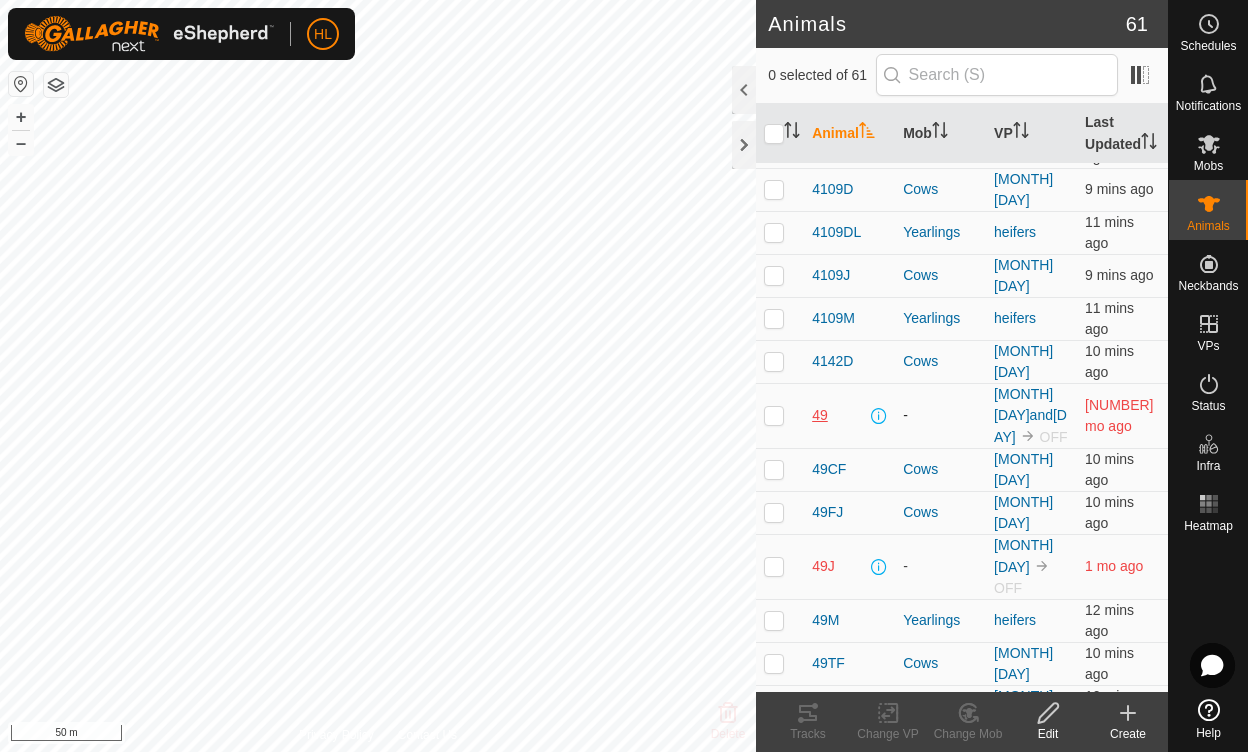 click on "49" at bounding box center [820, 415] 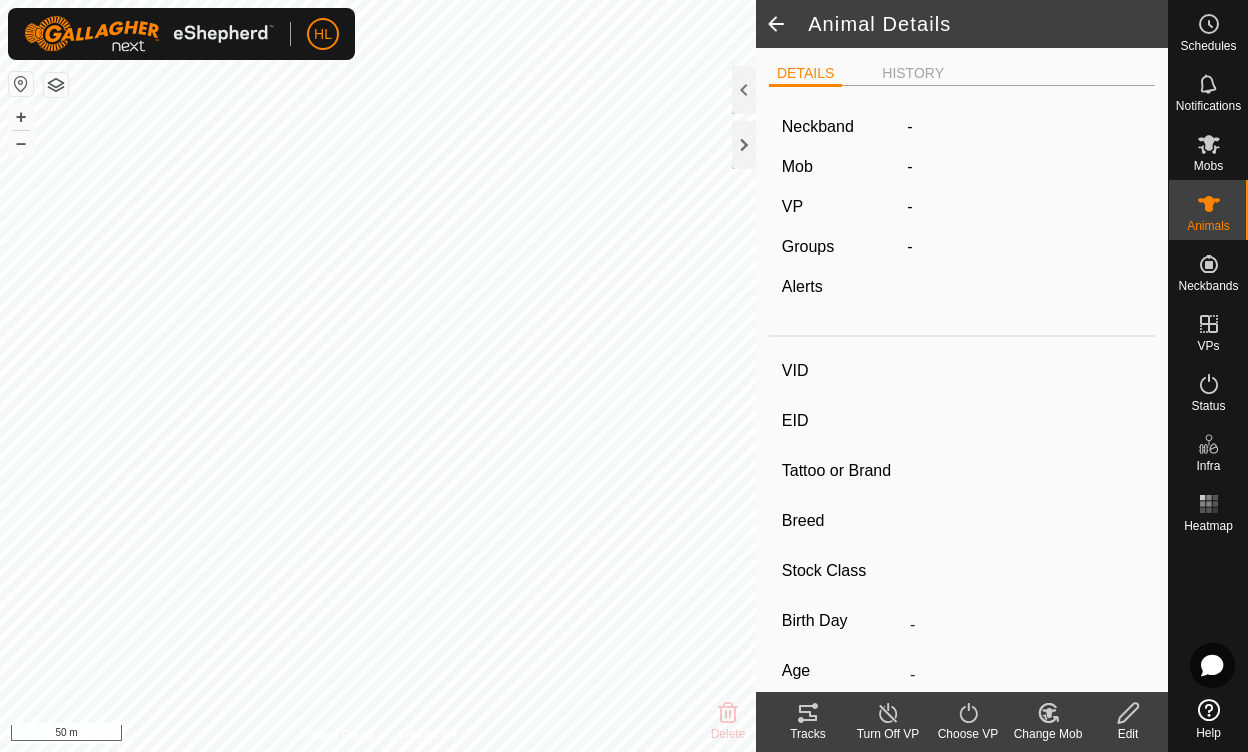 type on "49" 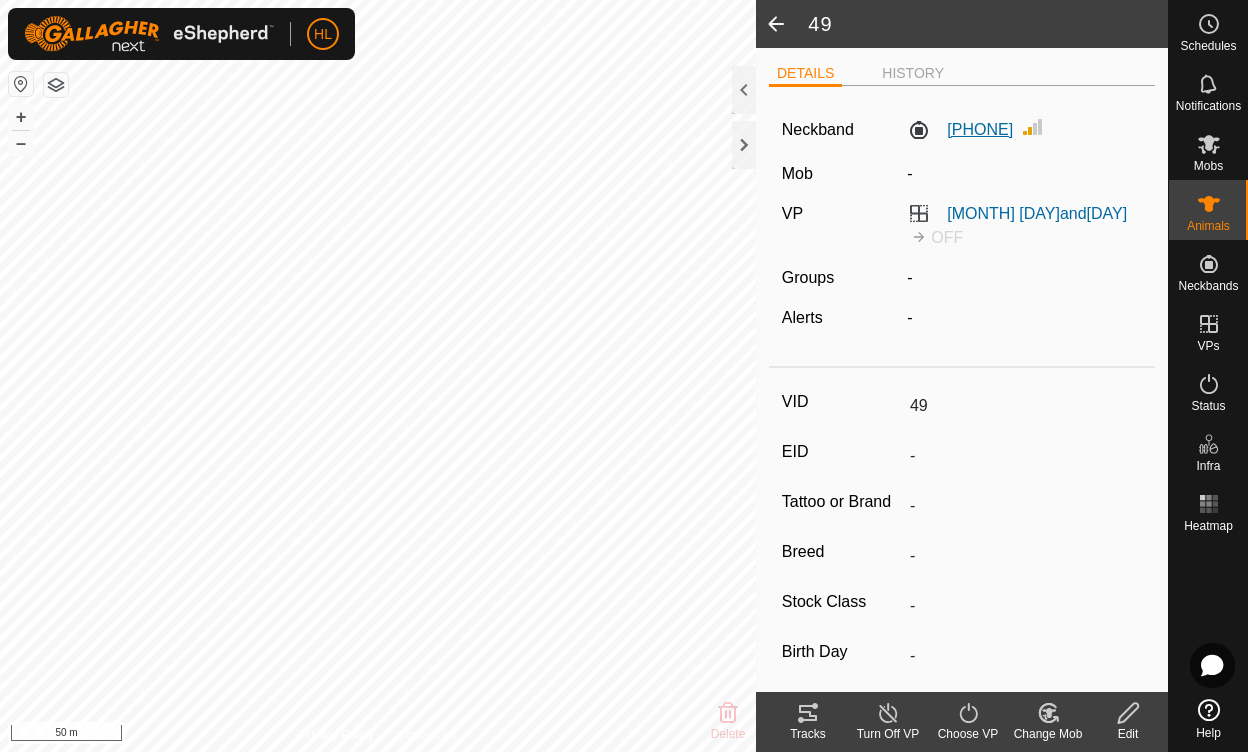drag, startPoint x: 1034, startPoint y: 126, endPoint x: 943, endPoint y: 123, distance: 91.04944 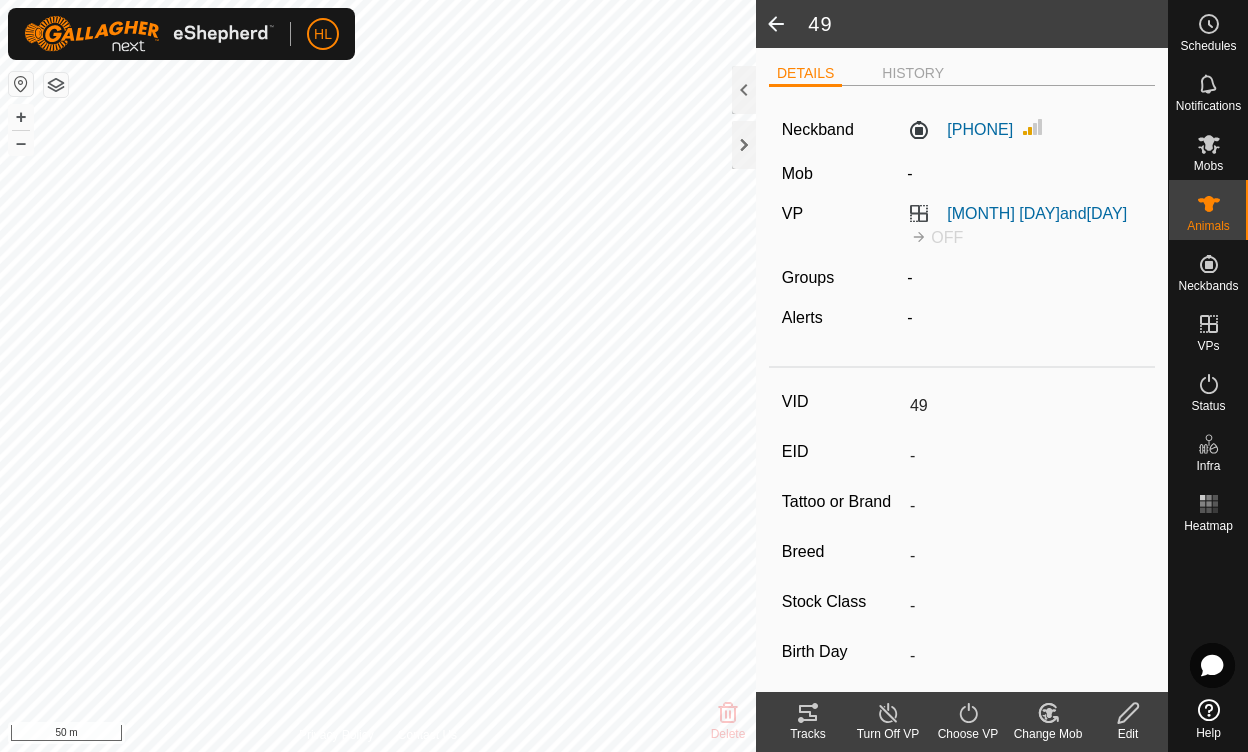click 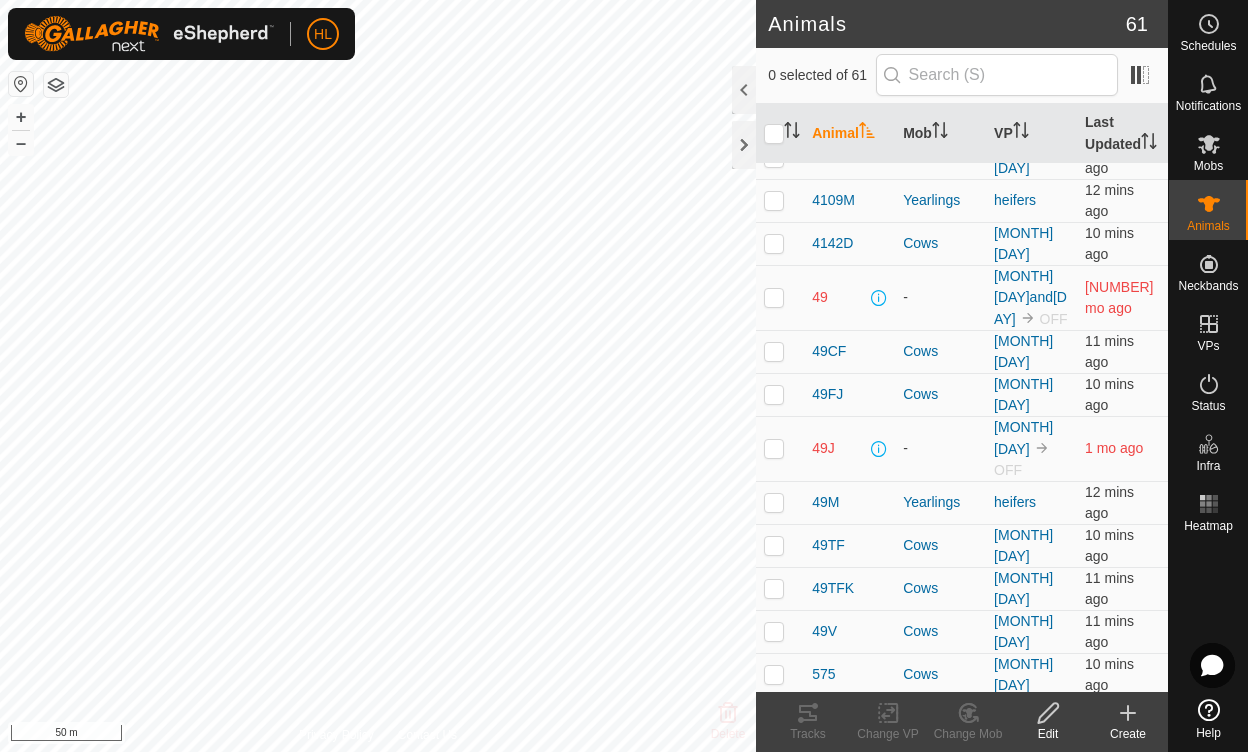scroll, scrollTop: 806, scrollLeft: 0, axis: vertical 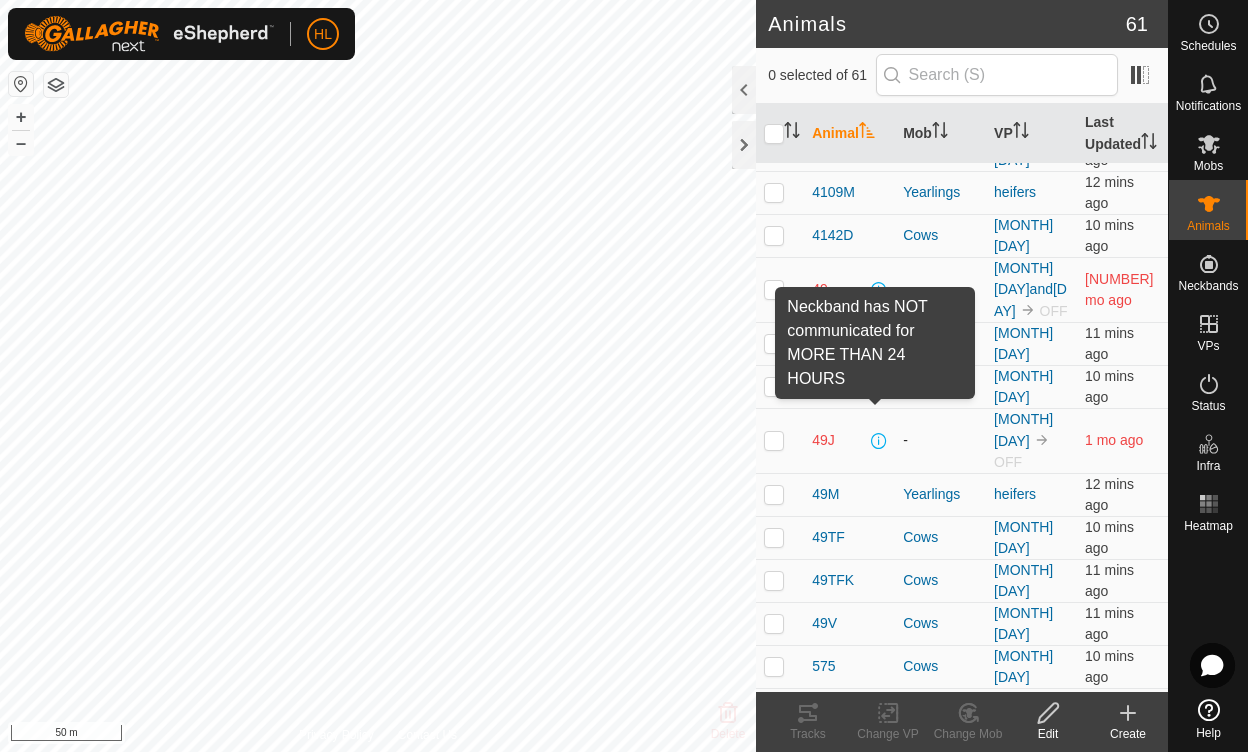 click at bounding box center (879, 441) 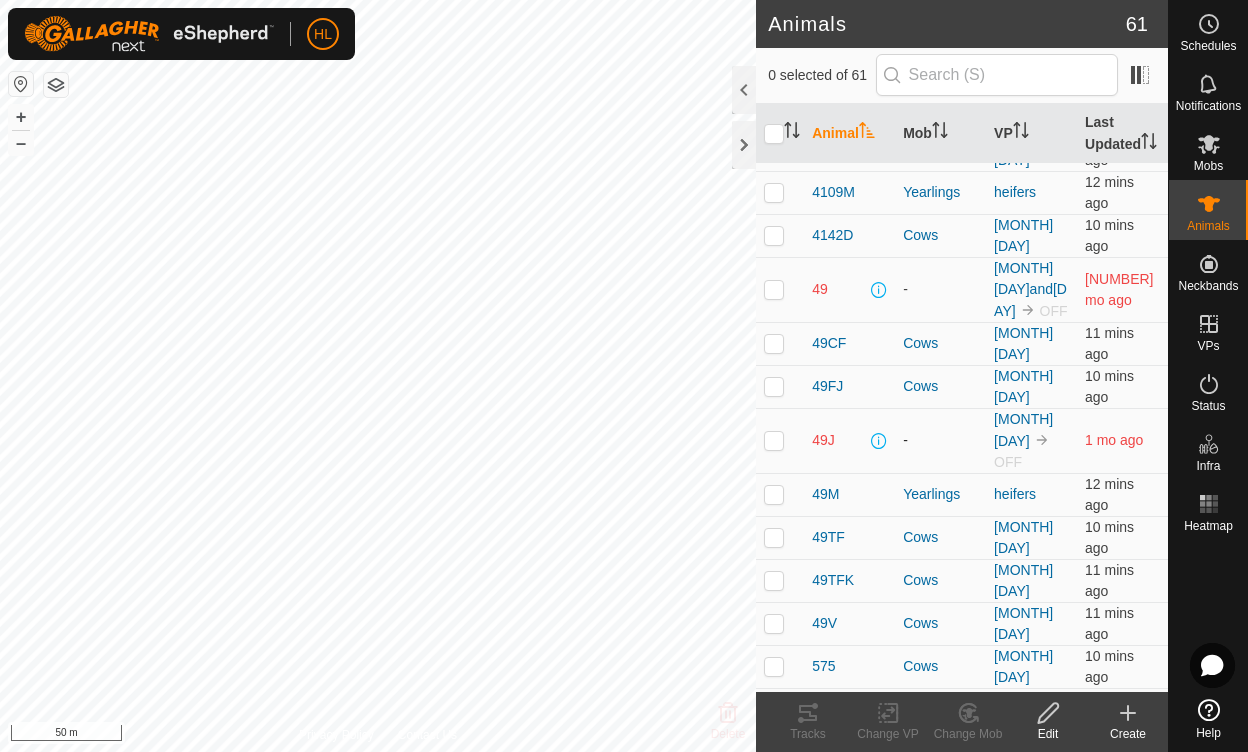 click at bounding box center [879, 441] 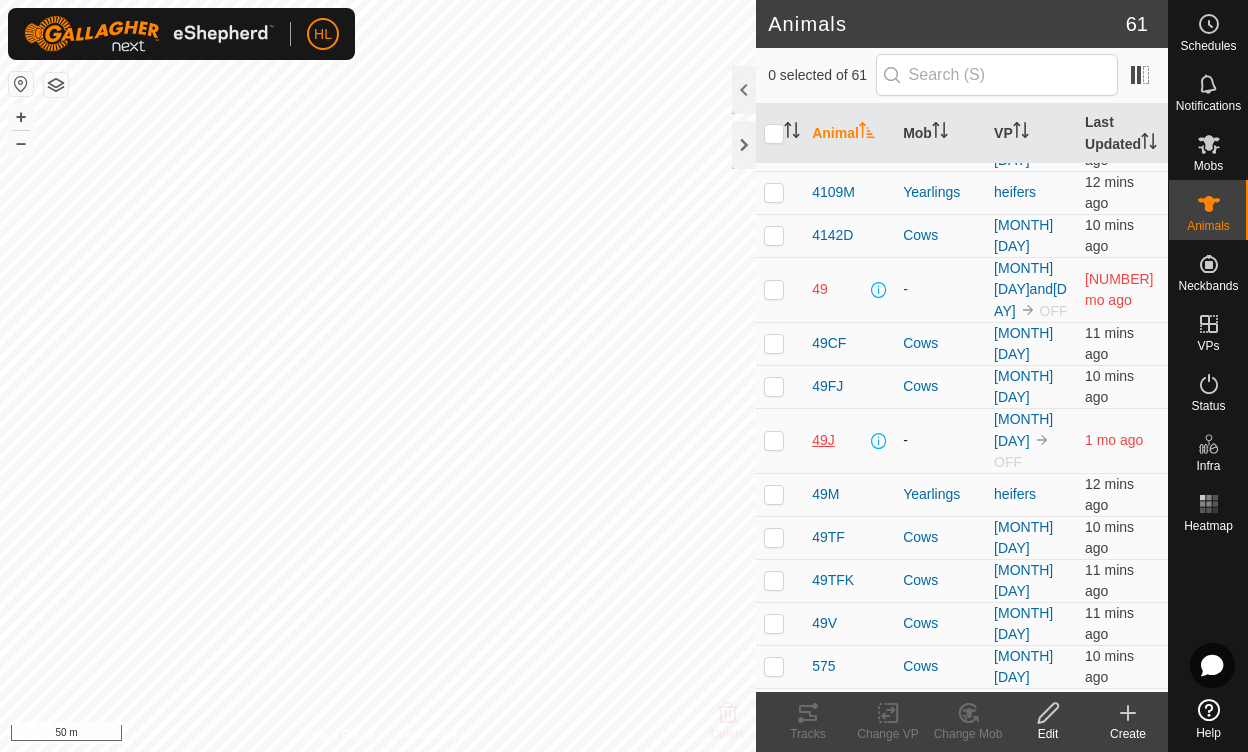 click on "49J" at bounding box center (823, 440) 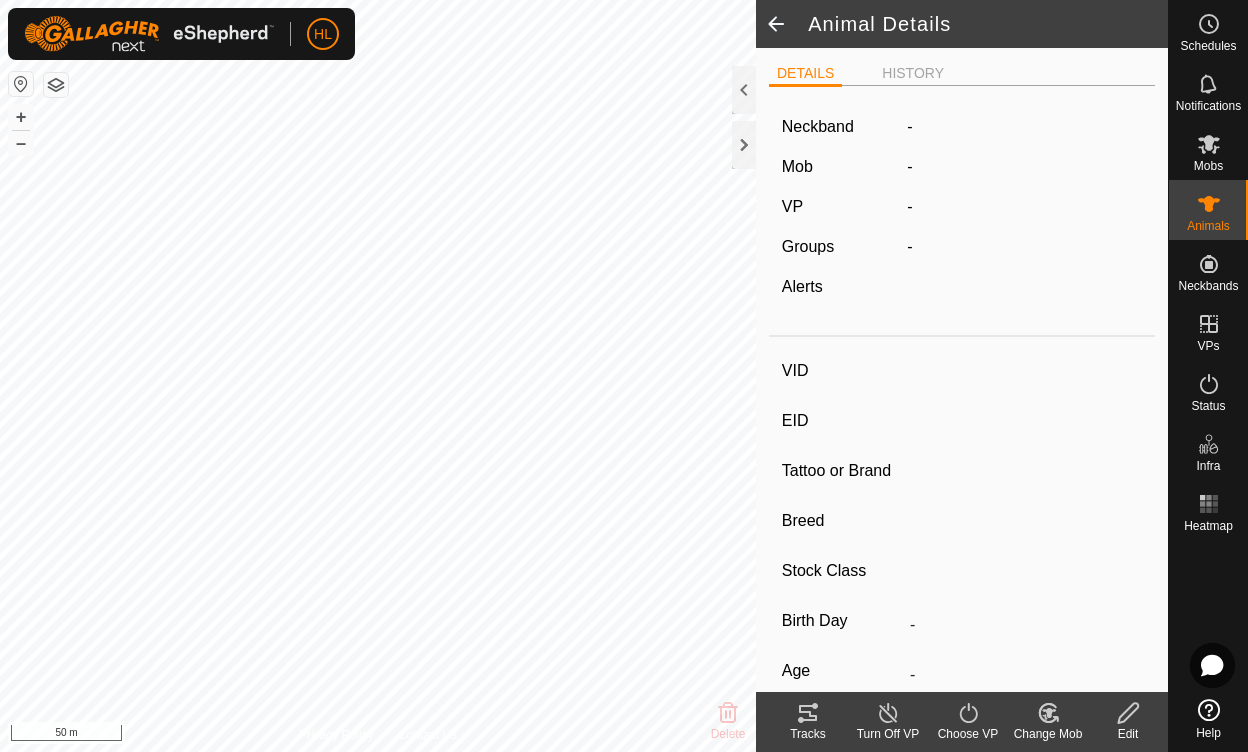 type on "49J" 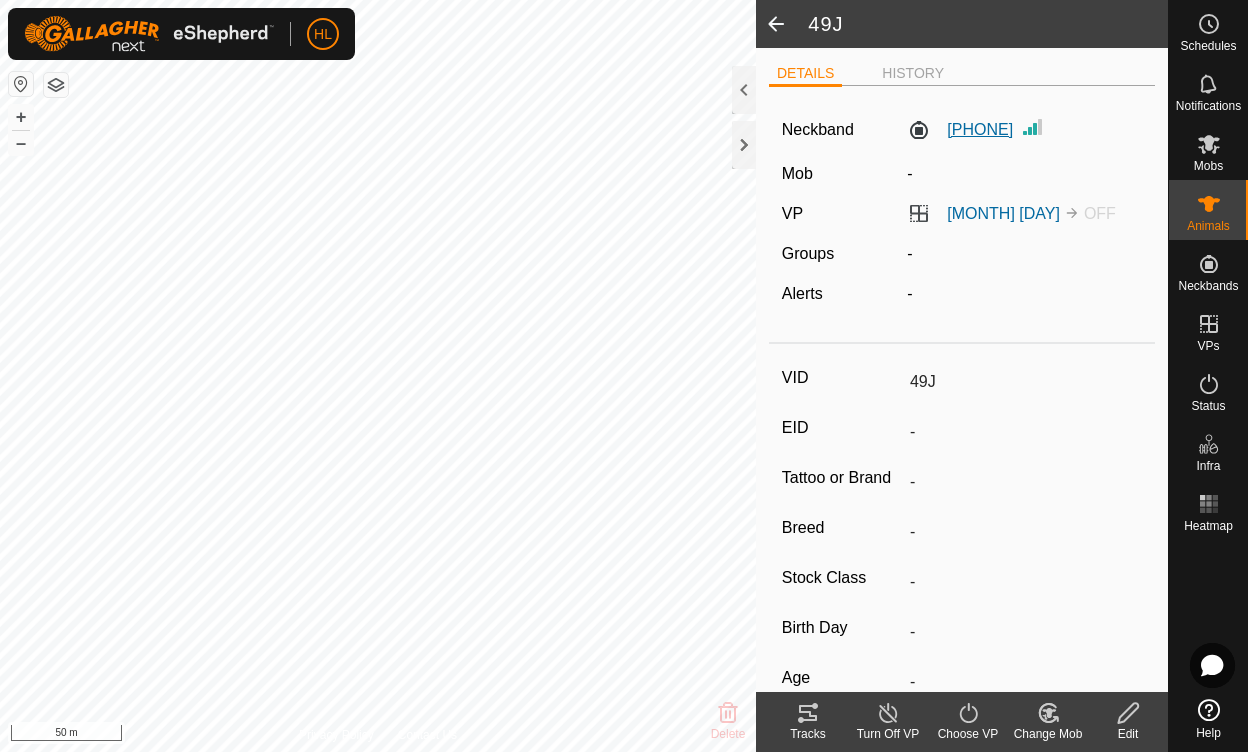 drag, startPoint x: 1032, startPoint y: 135, endPoint x: 942, endPoint y: 124, distance: 90.66973 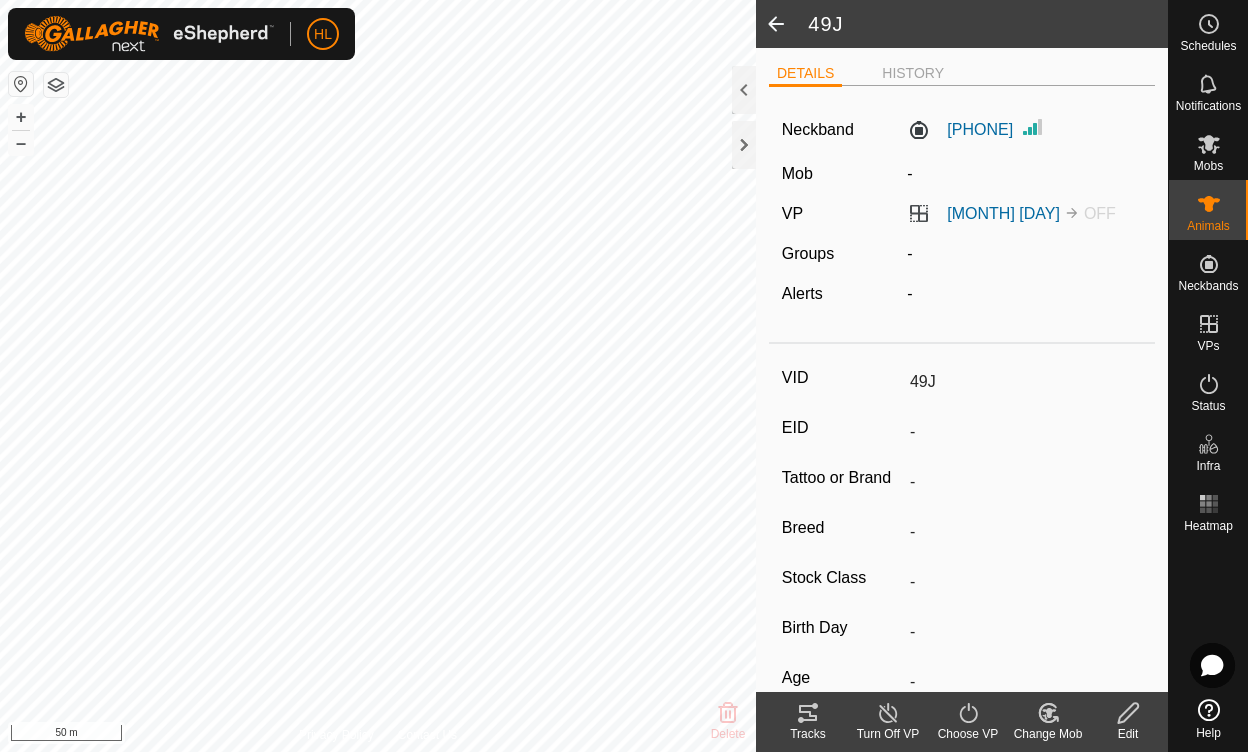 click 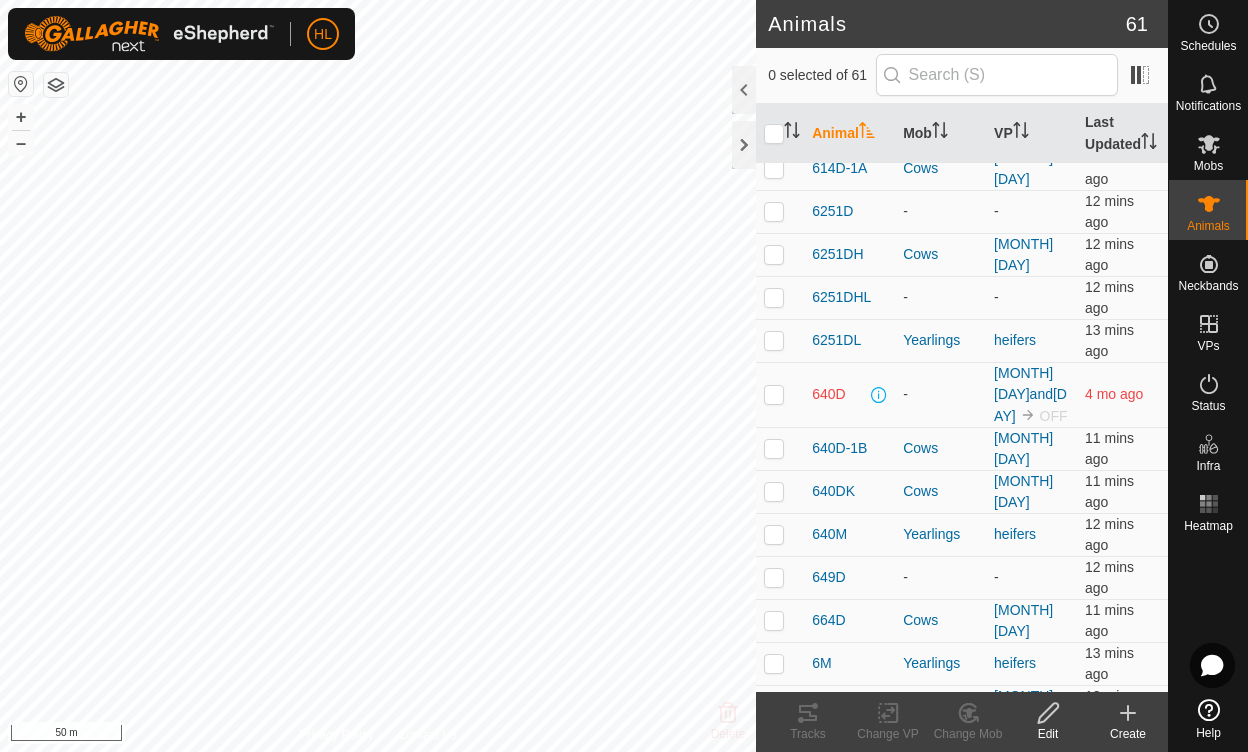 scroll, scrollTop: 1858, scrollLeft: 0, axis: vertical 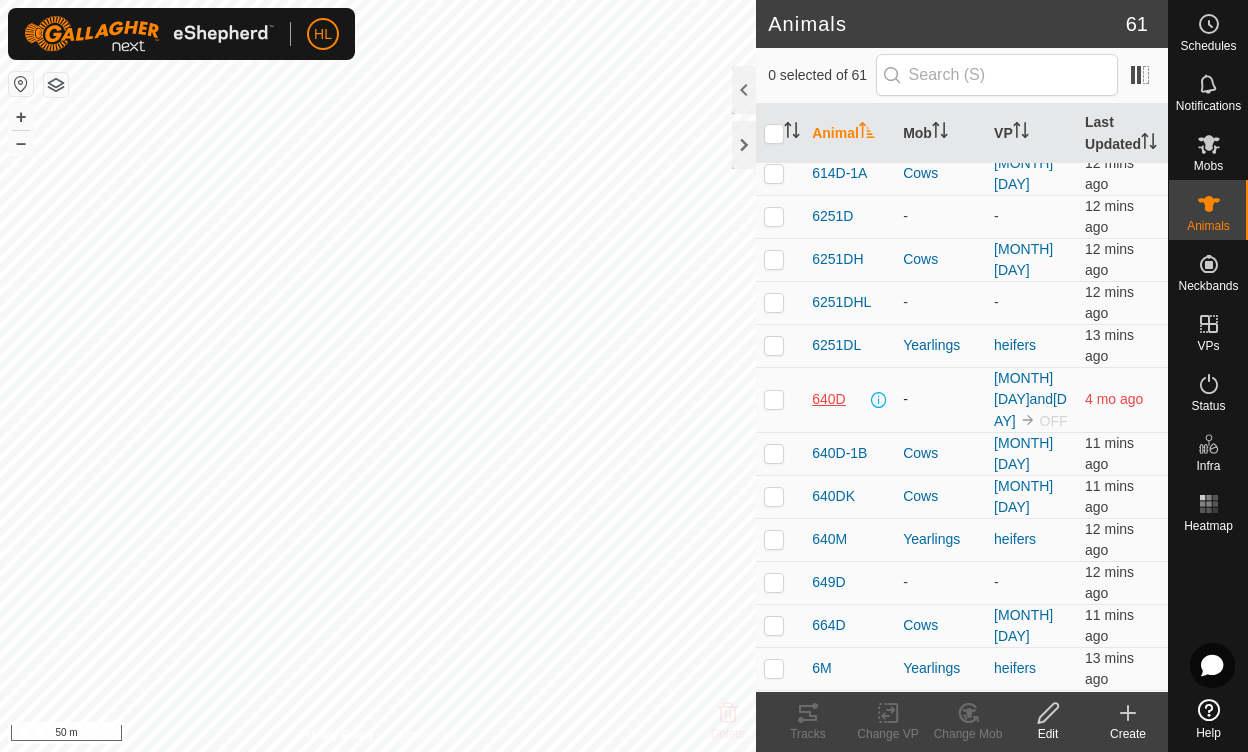 click on "640D" at bounding box center (828, 399) 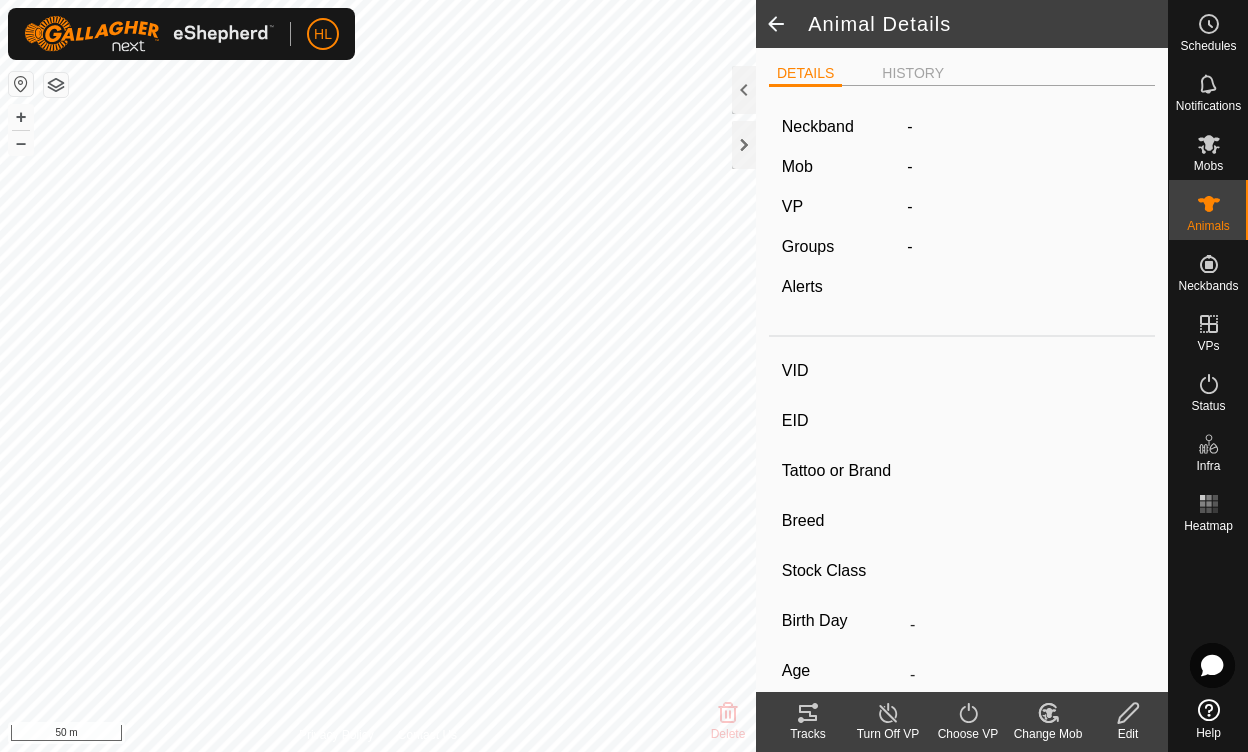 type on "640D" 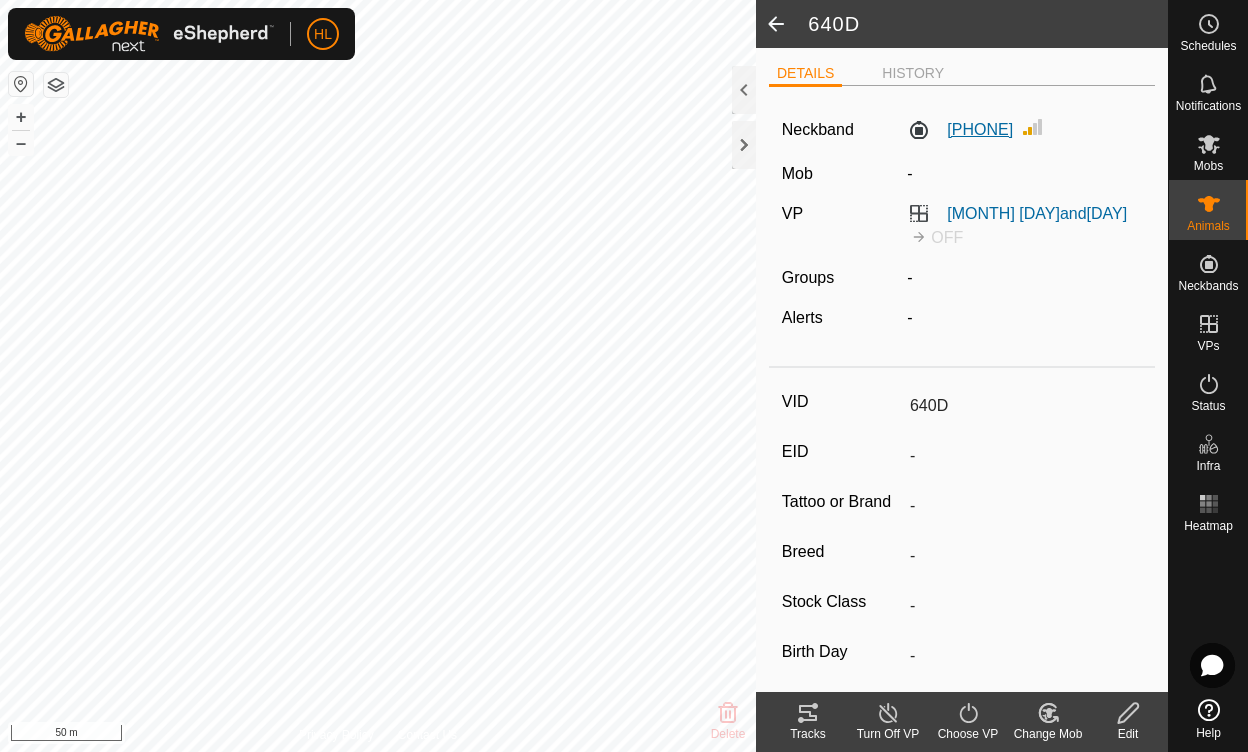 drag, startPoint x: 1035, startPoint y: 128, endPoint x: 929, endPoint y: 117, distance: 106.56923 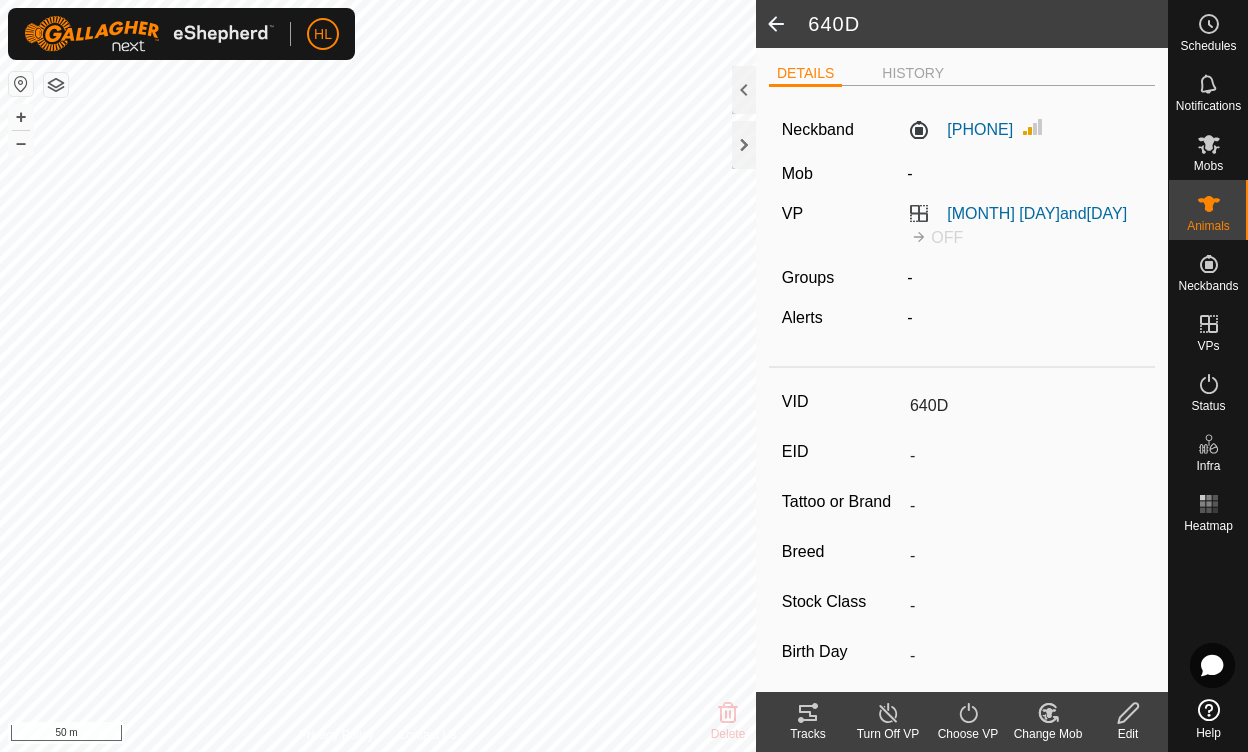 click 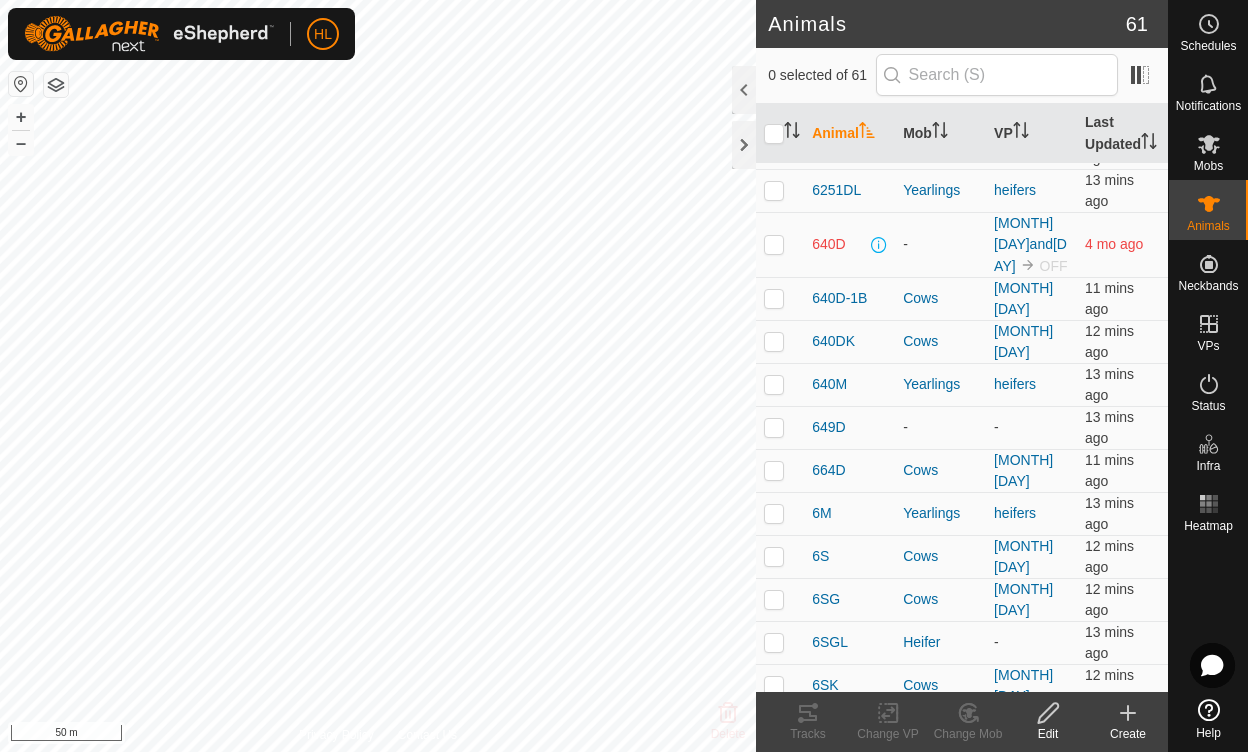scroll, scrollTop: 2115, scrollLeft: 0, axis: vertical 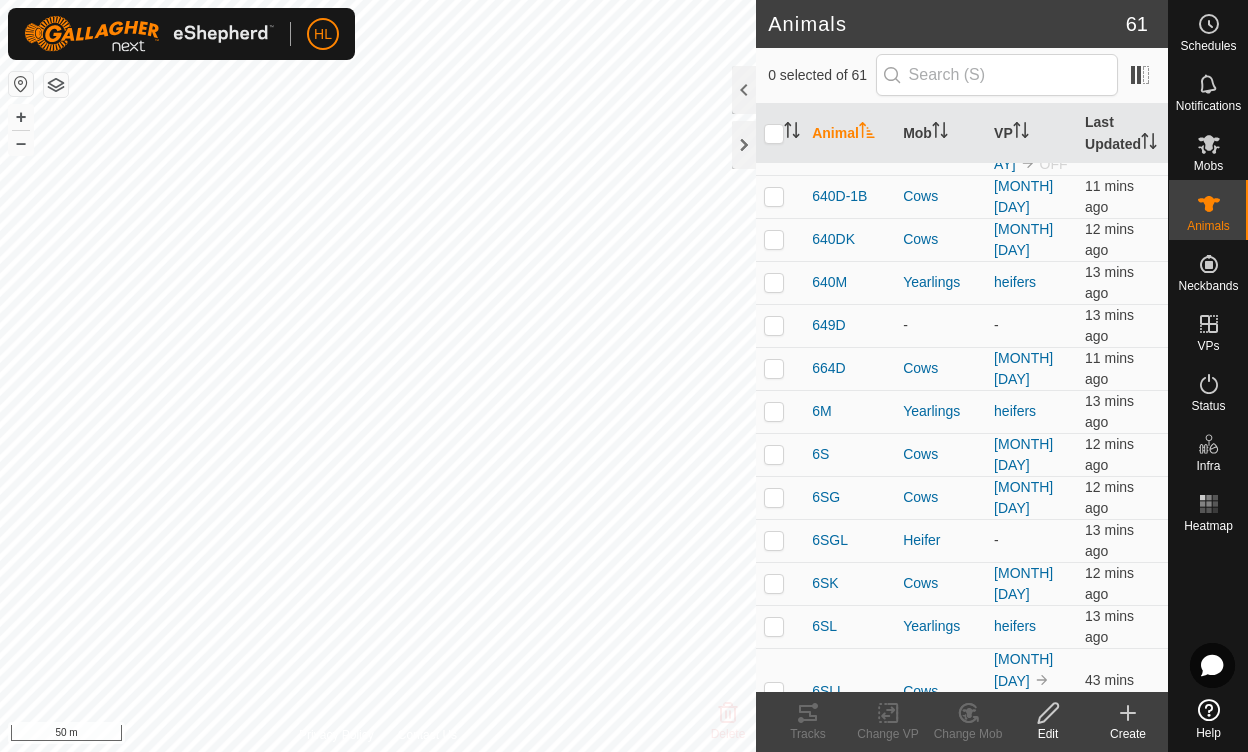 click on "broke-614d" at bounding box center (839, 842) 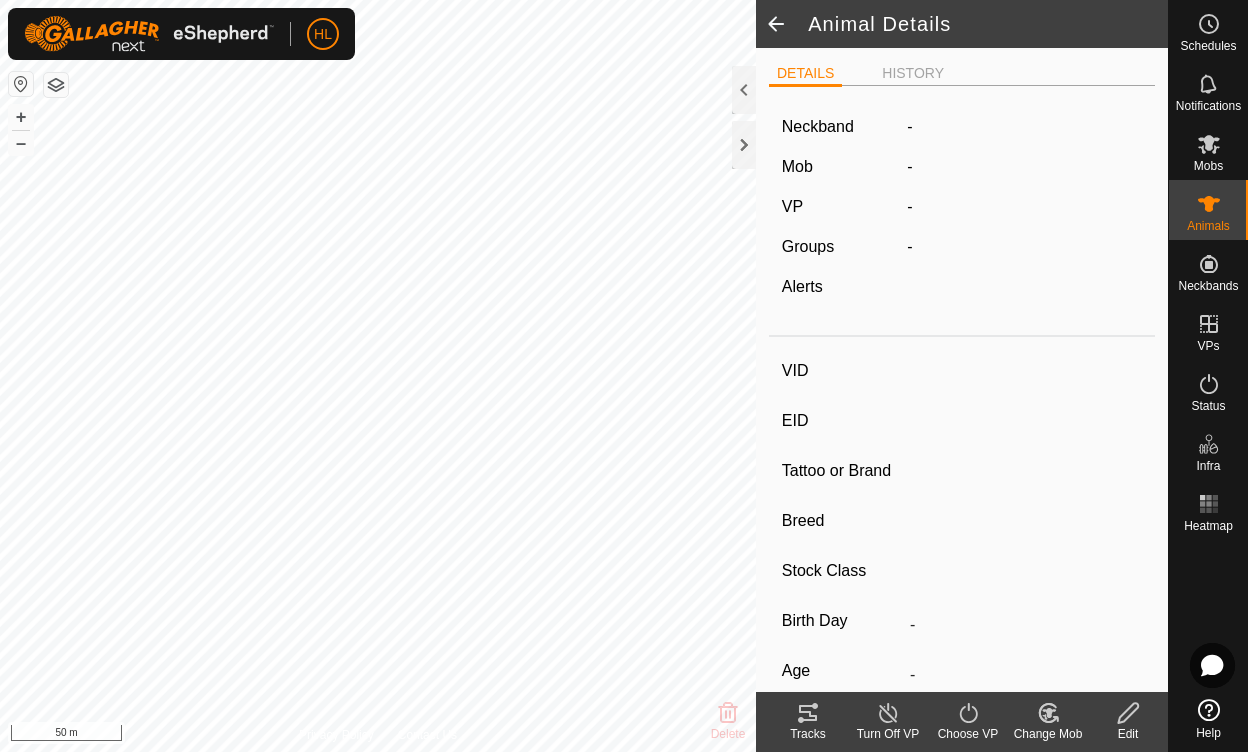 type on "broke-614d" 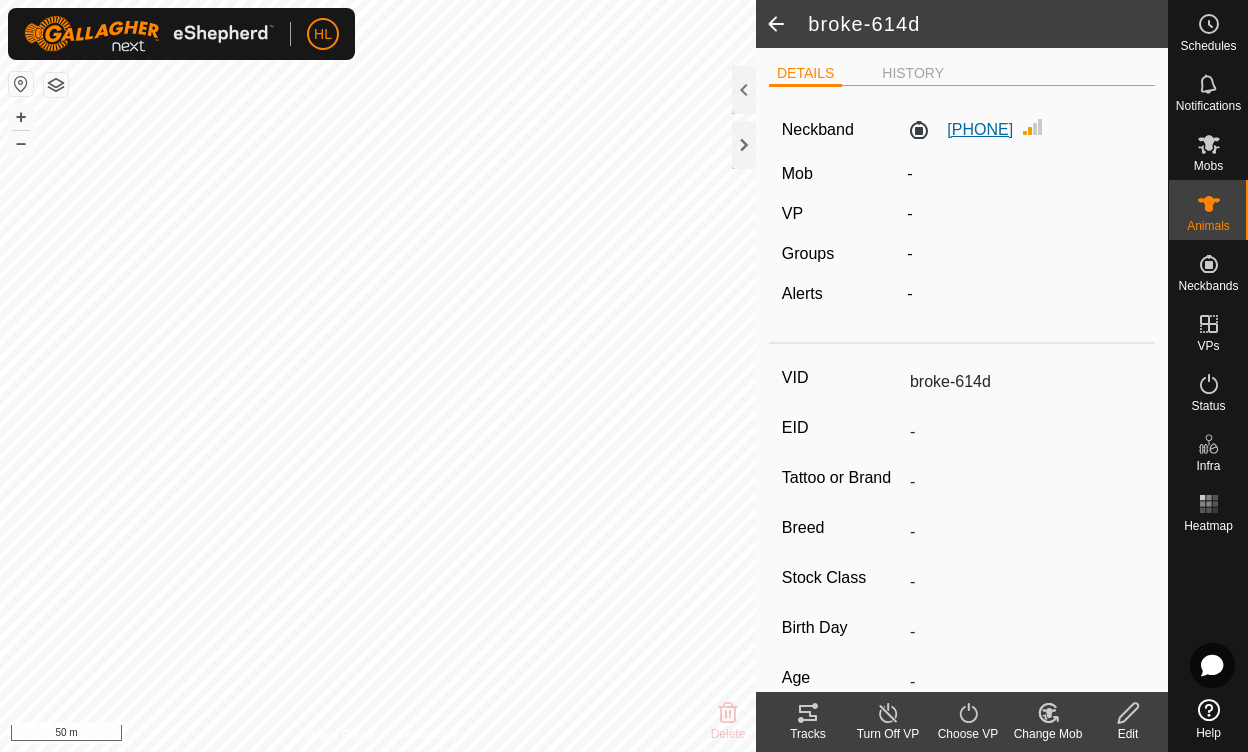 drag, startPoint x: 1034, startPoint y: 133, endPoint x: 936, endPoint y: 125, distance: 98.32599 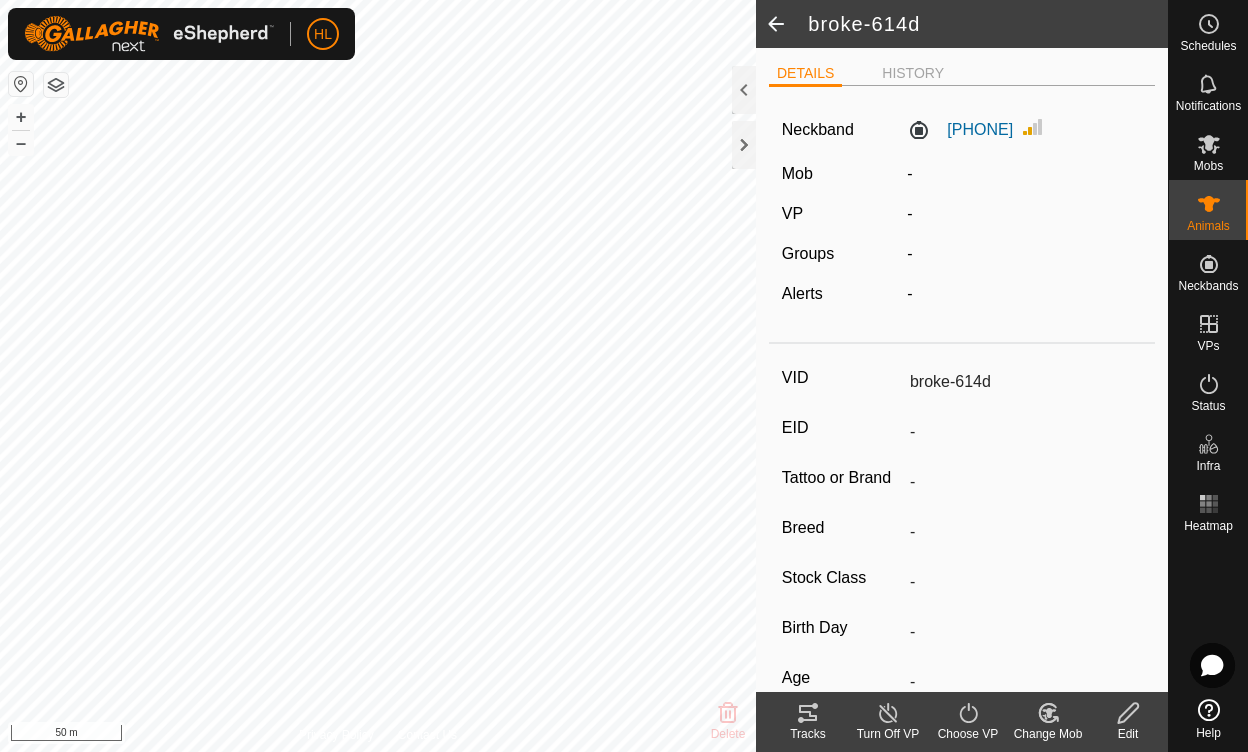click 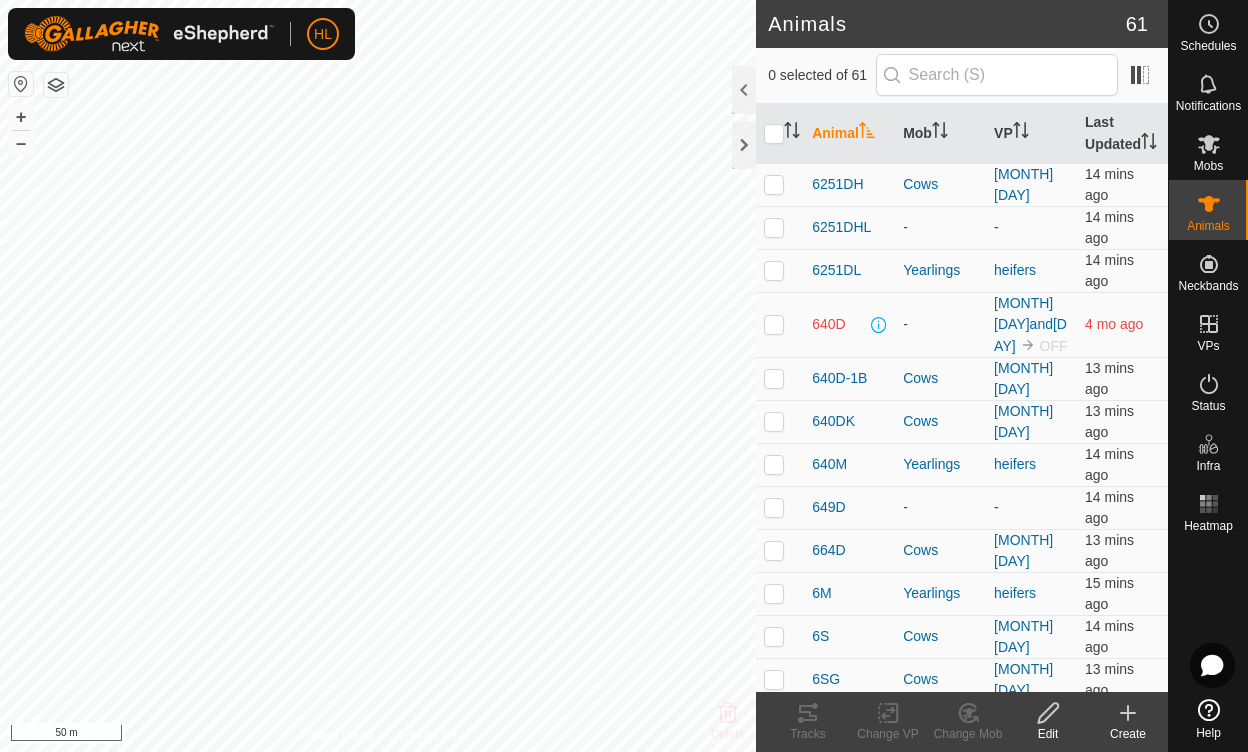 scroll, scrollTop: 2115, scrollLeft: 0, axis: vertical 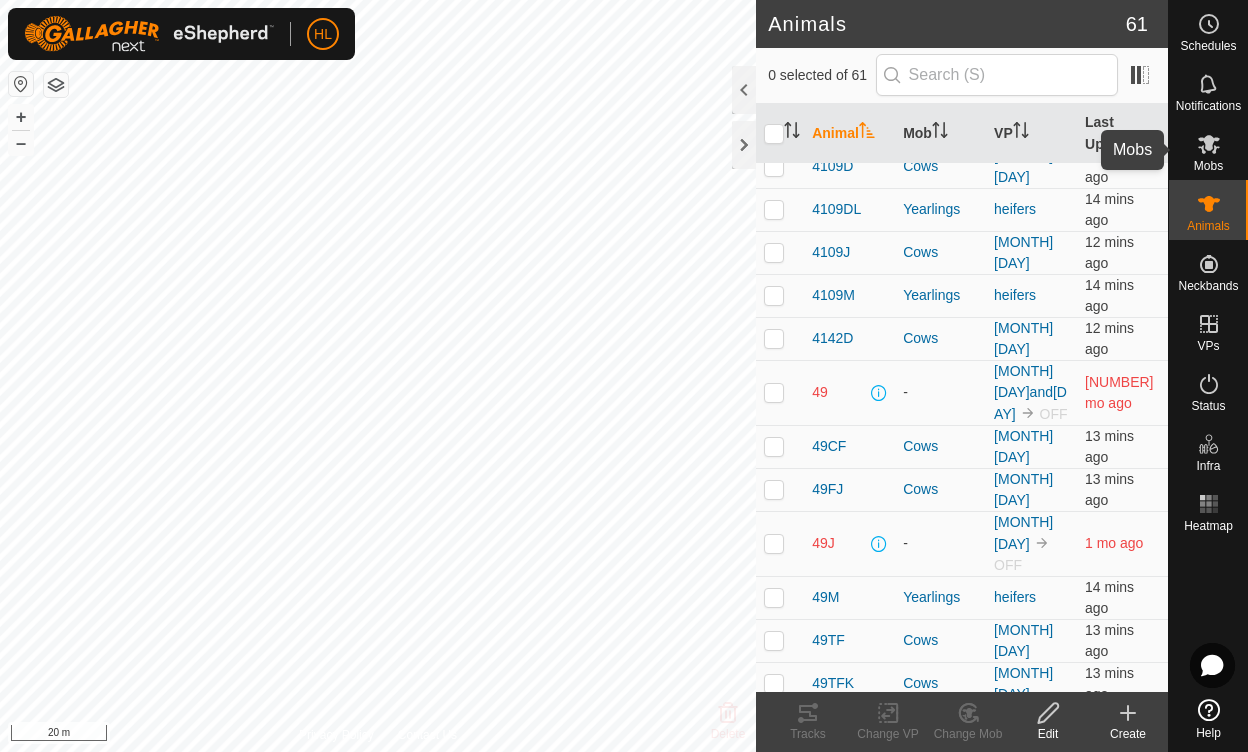 click 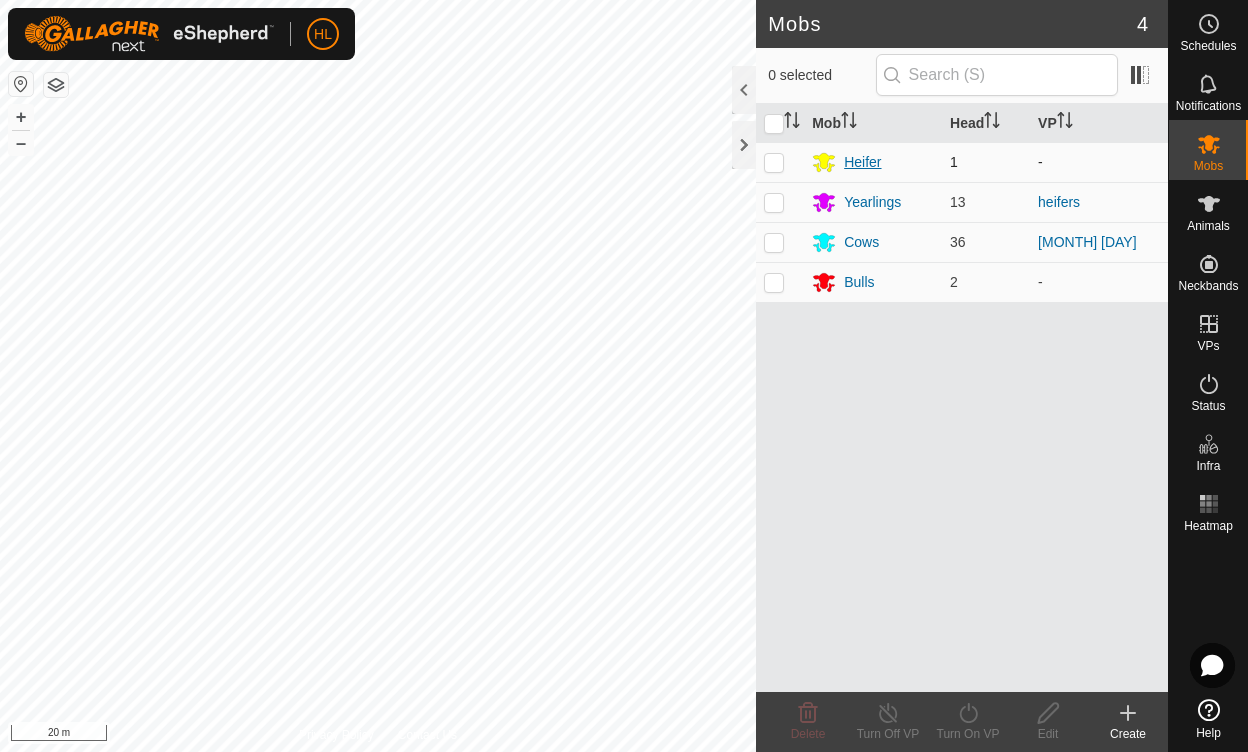 click on "Heifer" at bounding box center (862, 162) 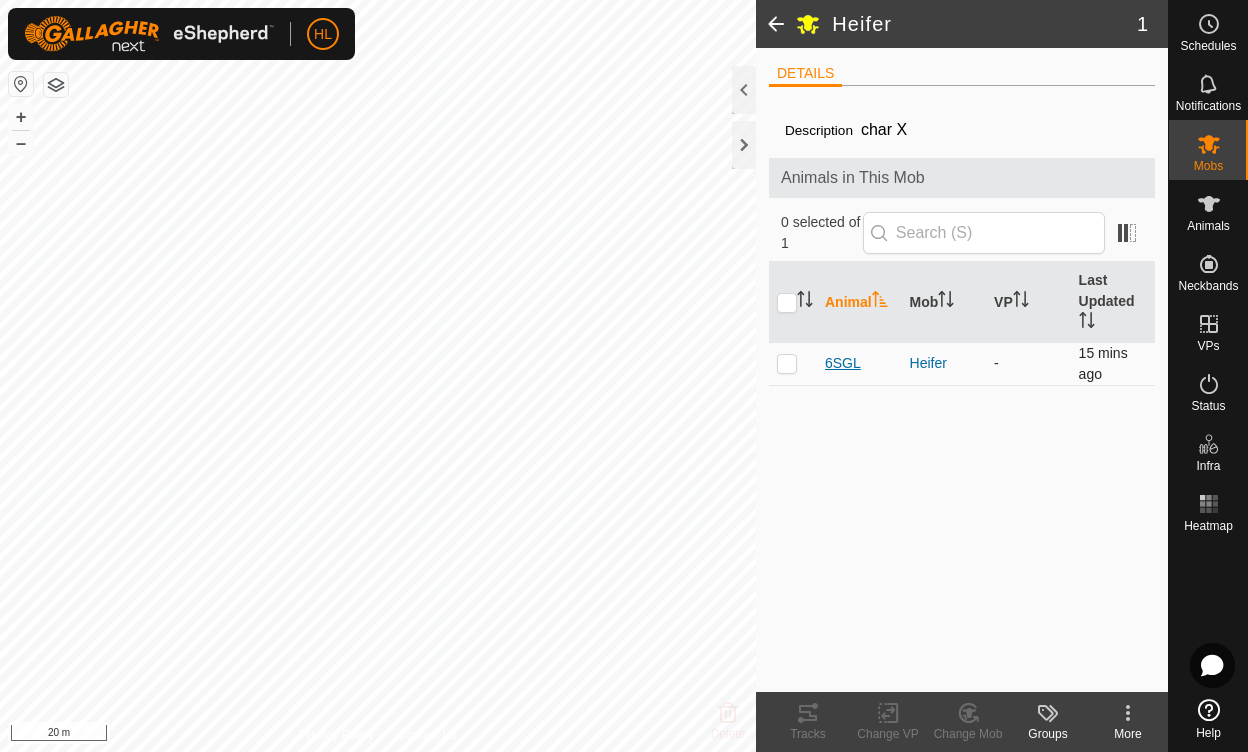 click on "6SGL" at bounding box center [843, 363] 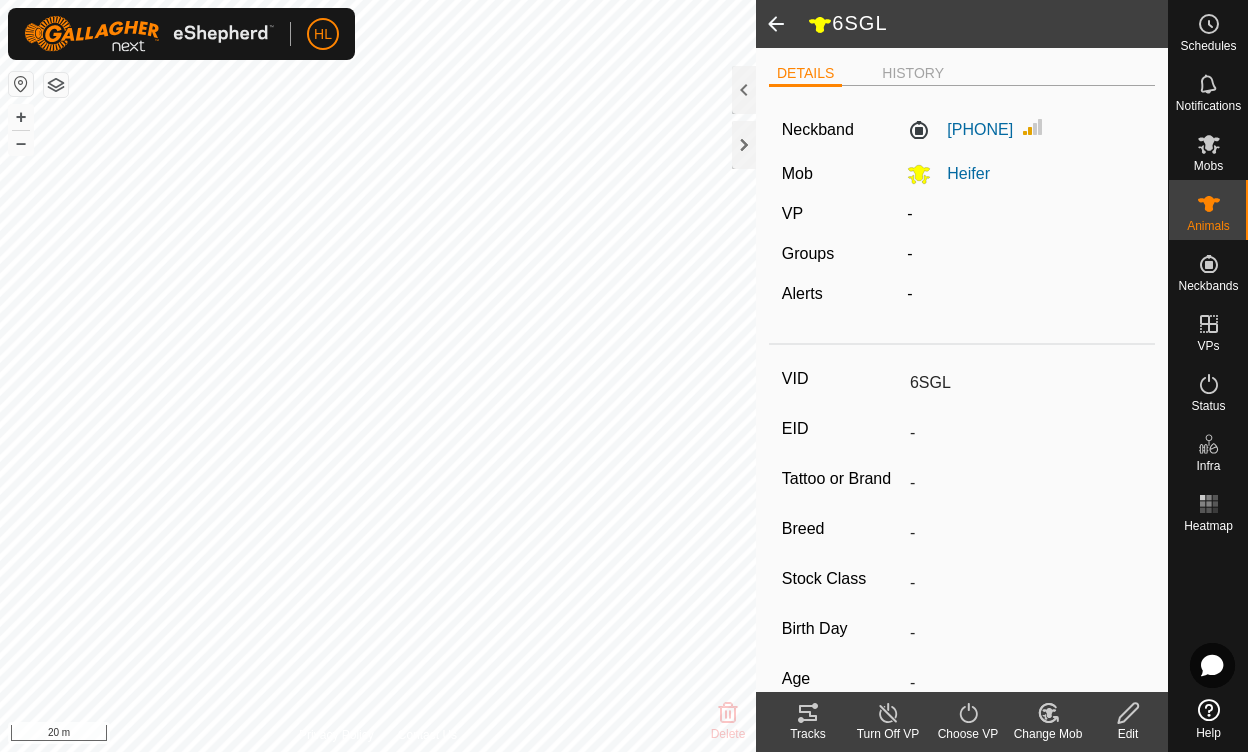 click 